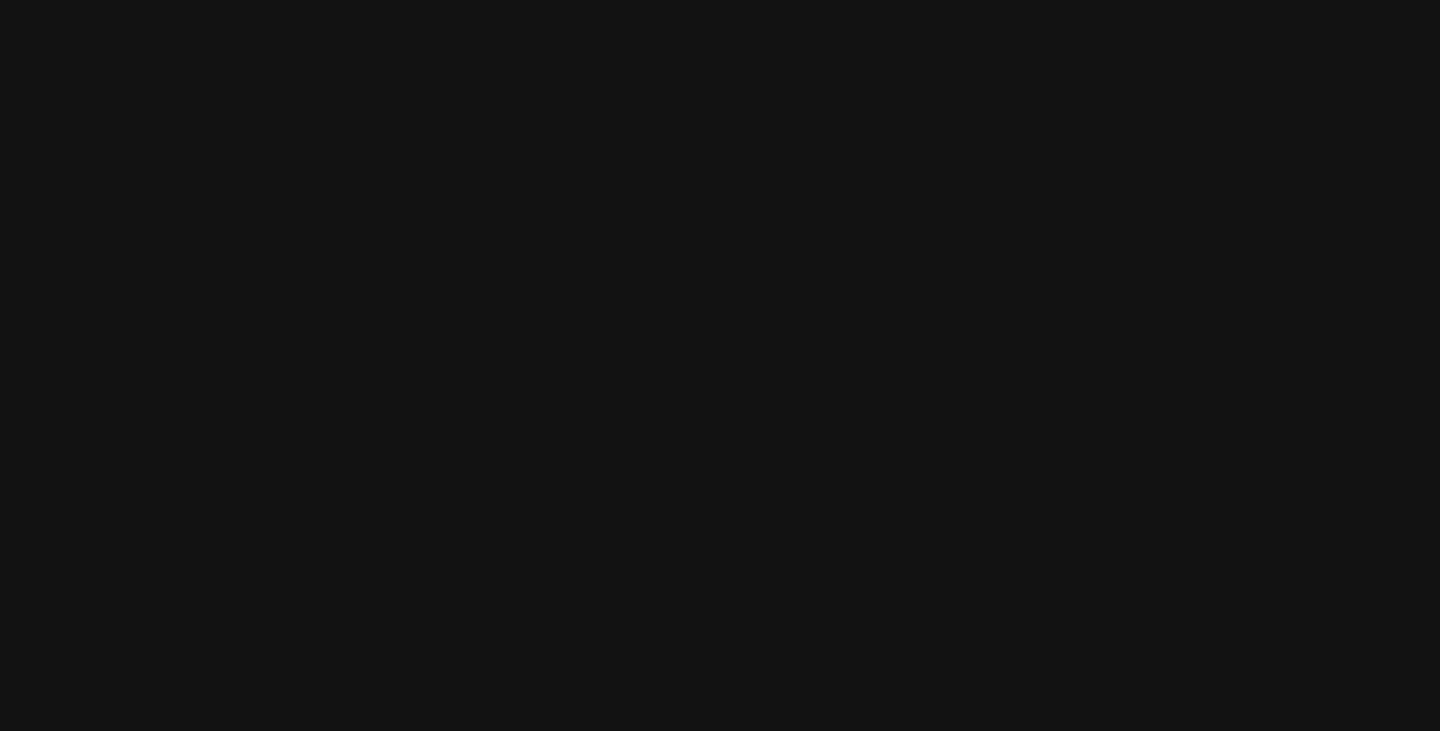 scroll, scrollTop: 0, scrollLeft: 0, axis: both 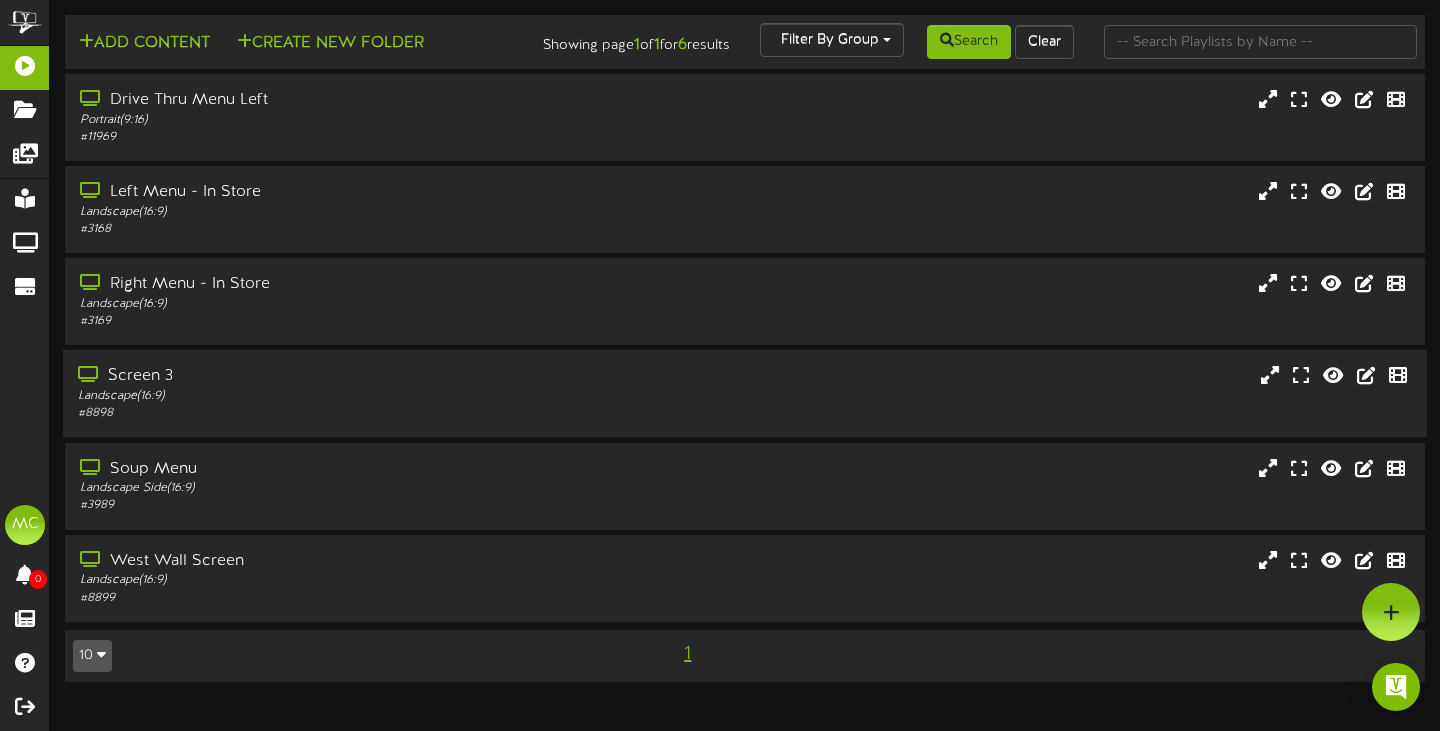 click on "Screen 3" at bounding box center (347, 376) 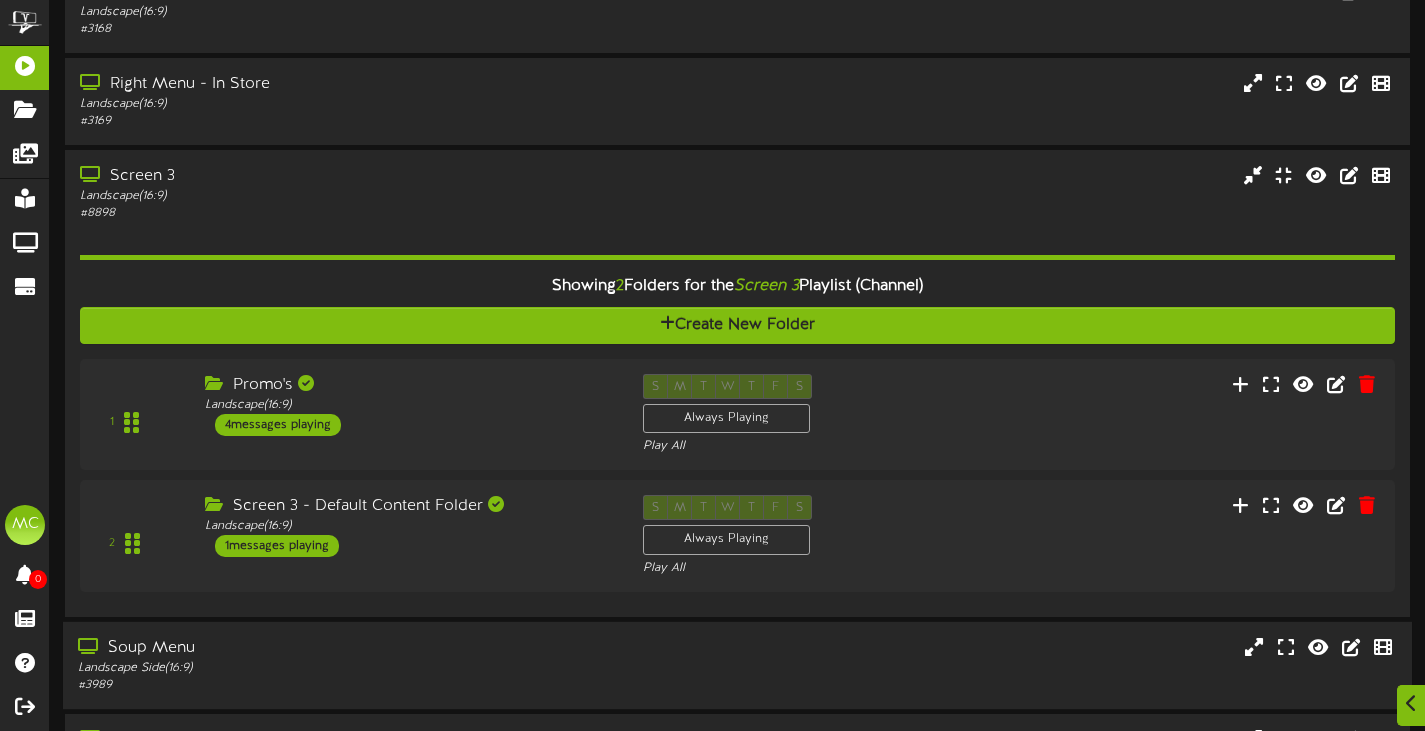 scroll, scrollTop: 333, scrollLeft: 0, axis: vertical 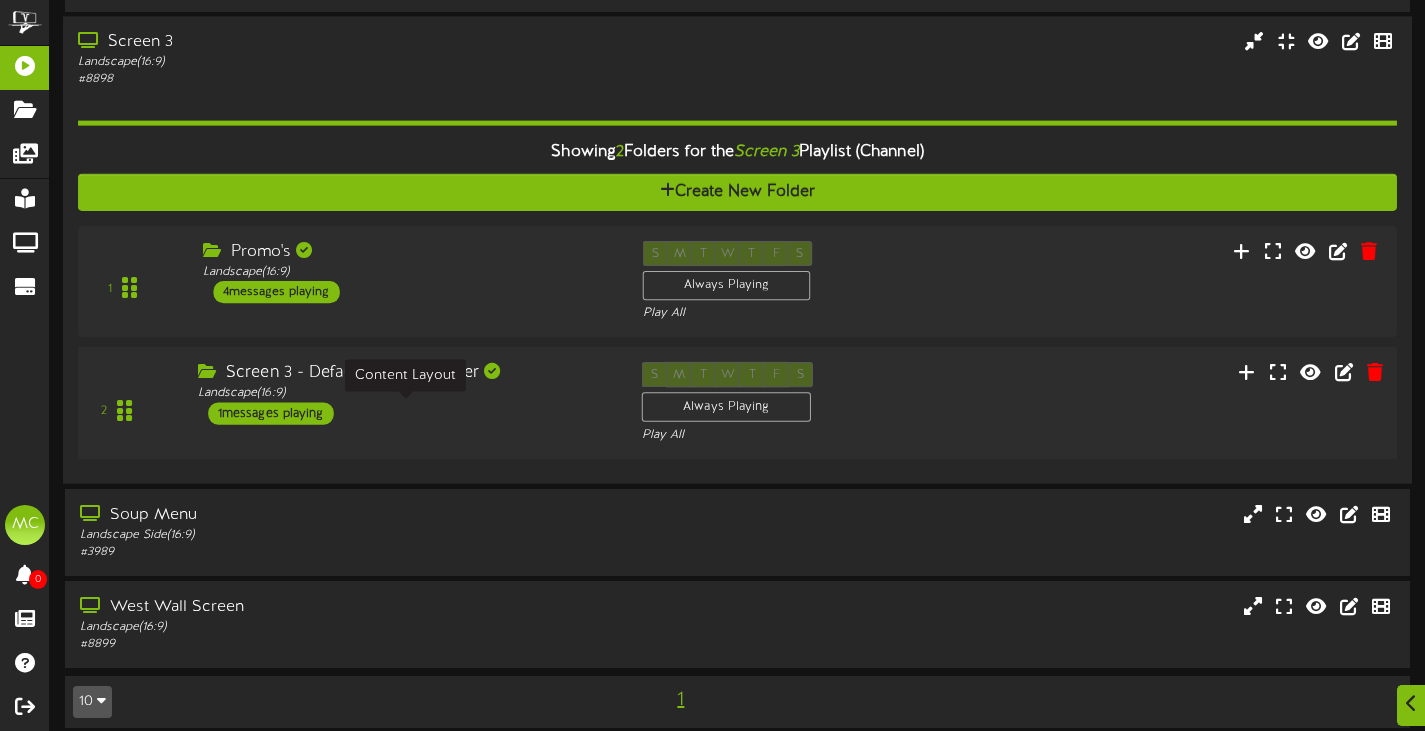 click on "Landscape  ( 16:9 )" at bounding box center [405, 394] 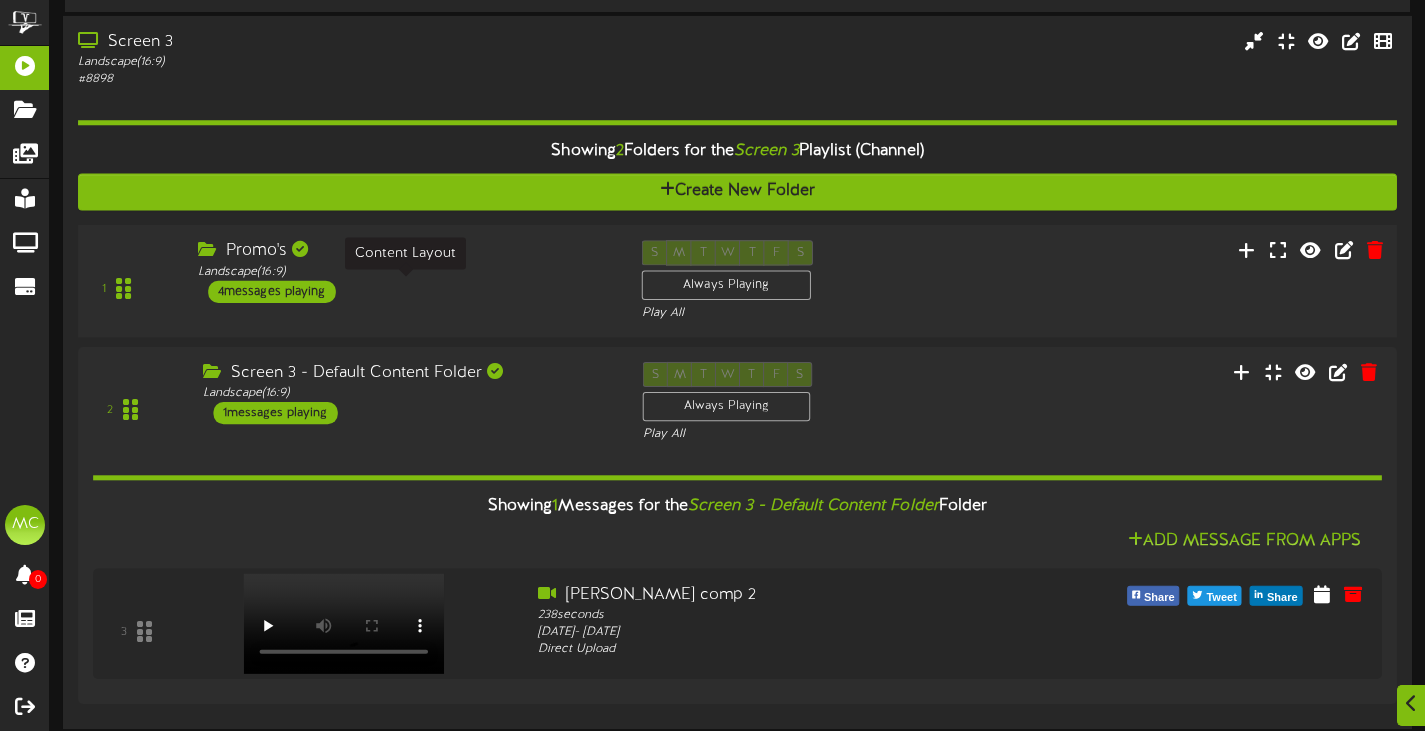 drag, startPoint x: 546, startPoint y: 279, endPoint x: 544, endPoint y: 289, distance: 10.198039 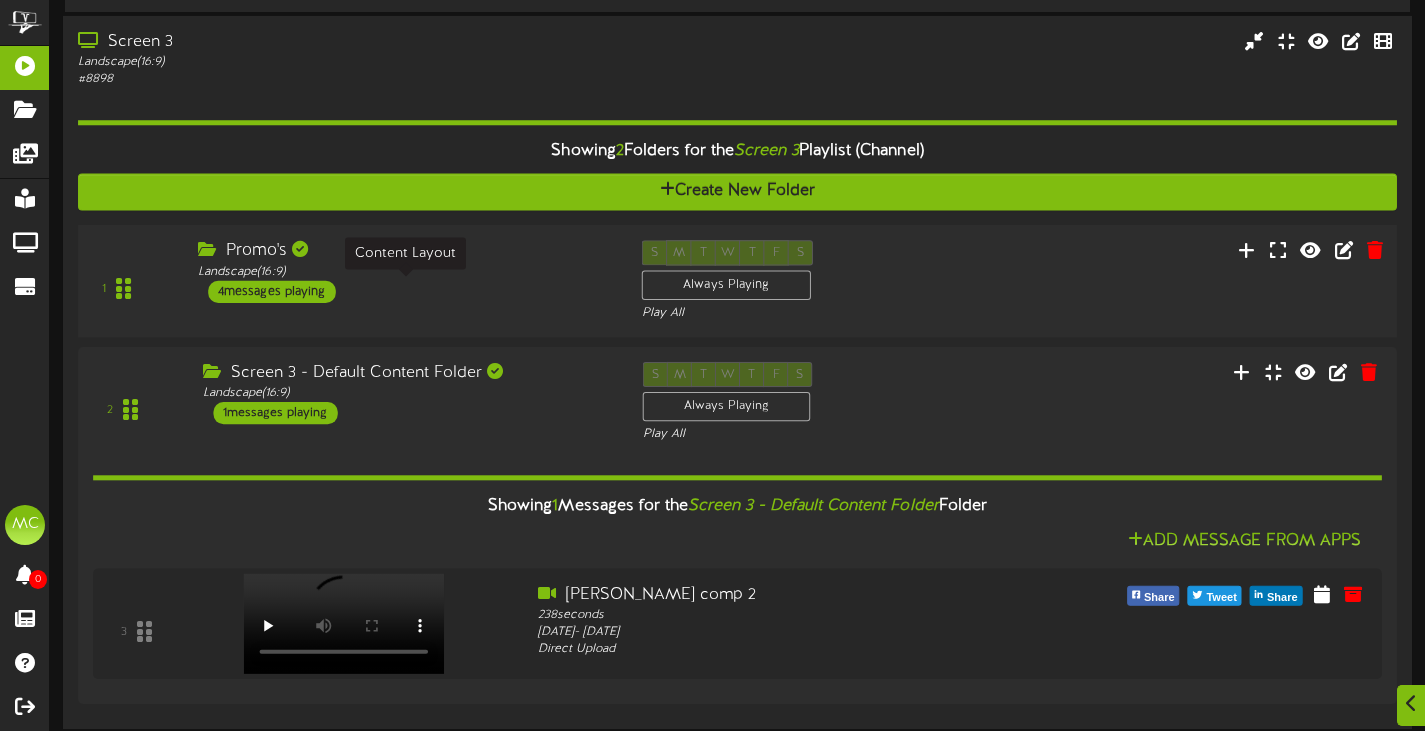 click on "Landscape  ( 16:9 )" at bounding box center (405, 272) 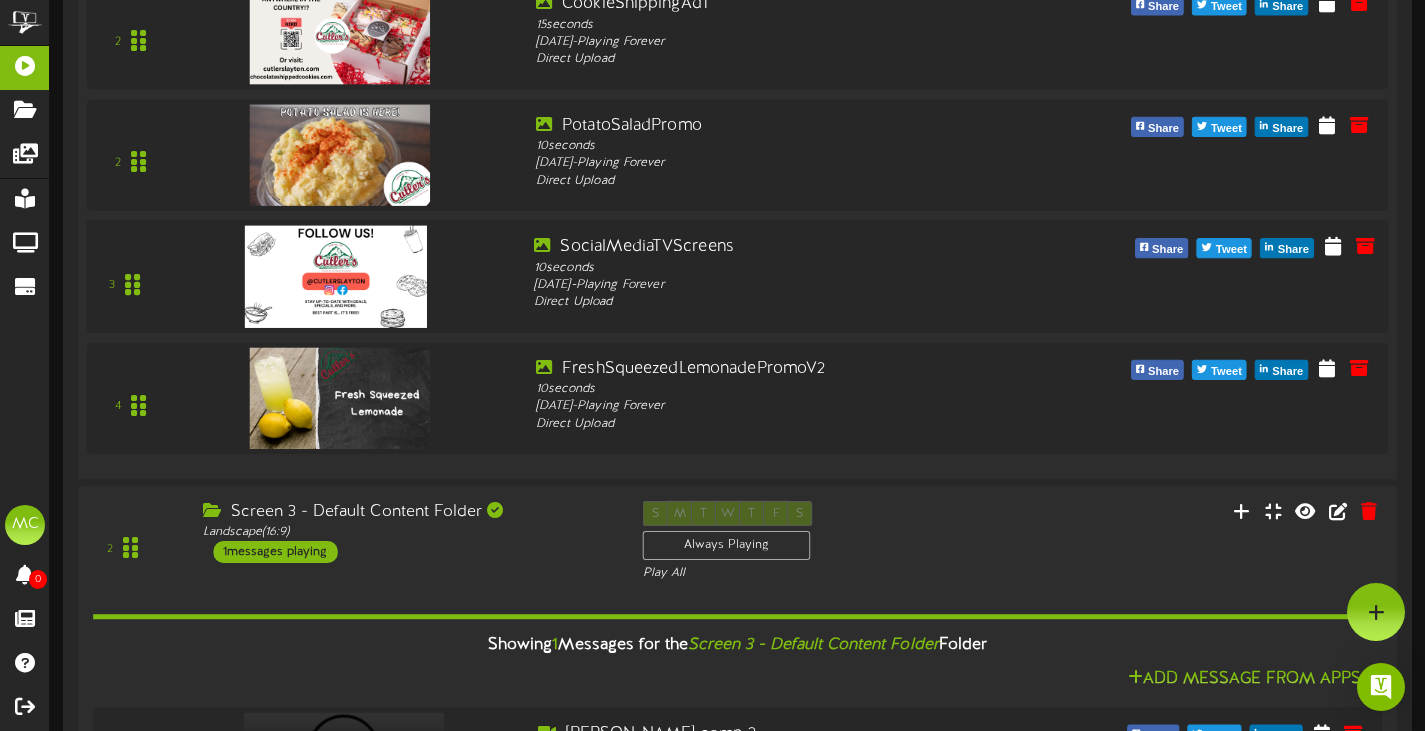 scroll, scrollTop: 600, scrollLeft: 0, axis: vertical 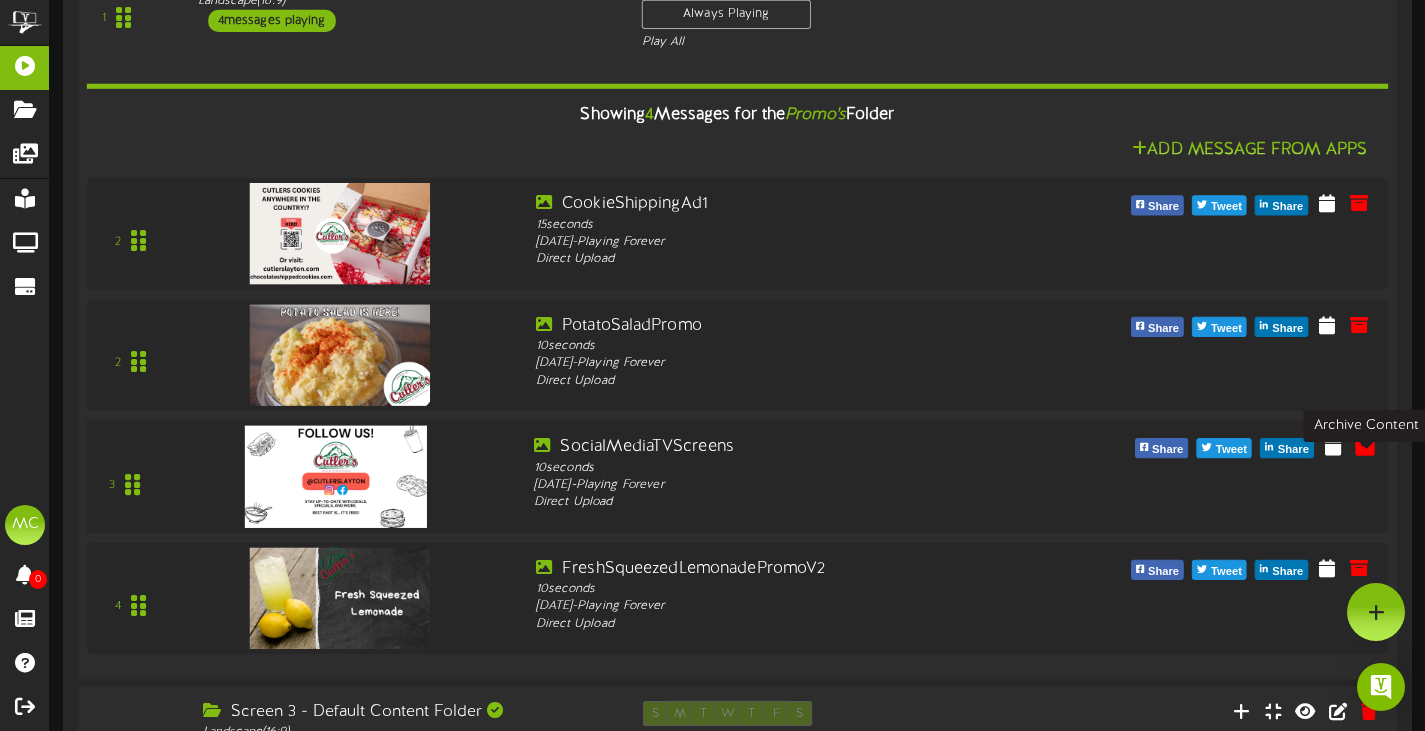 click at bounding box center [1365, 446] 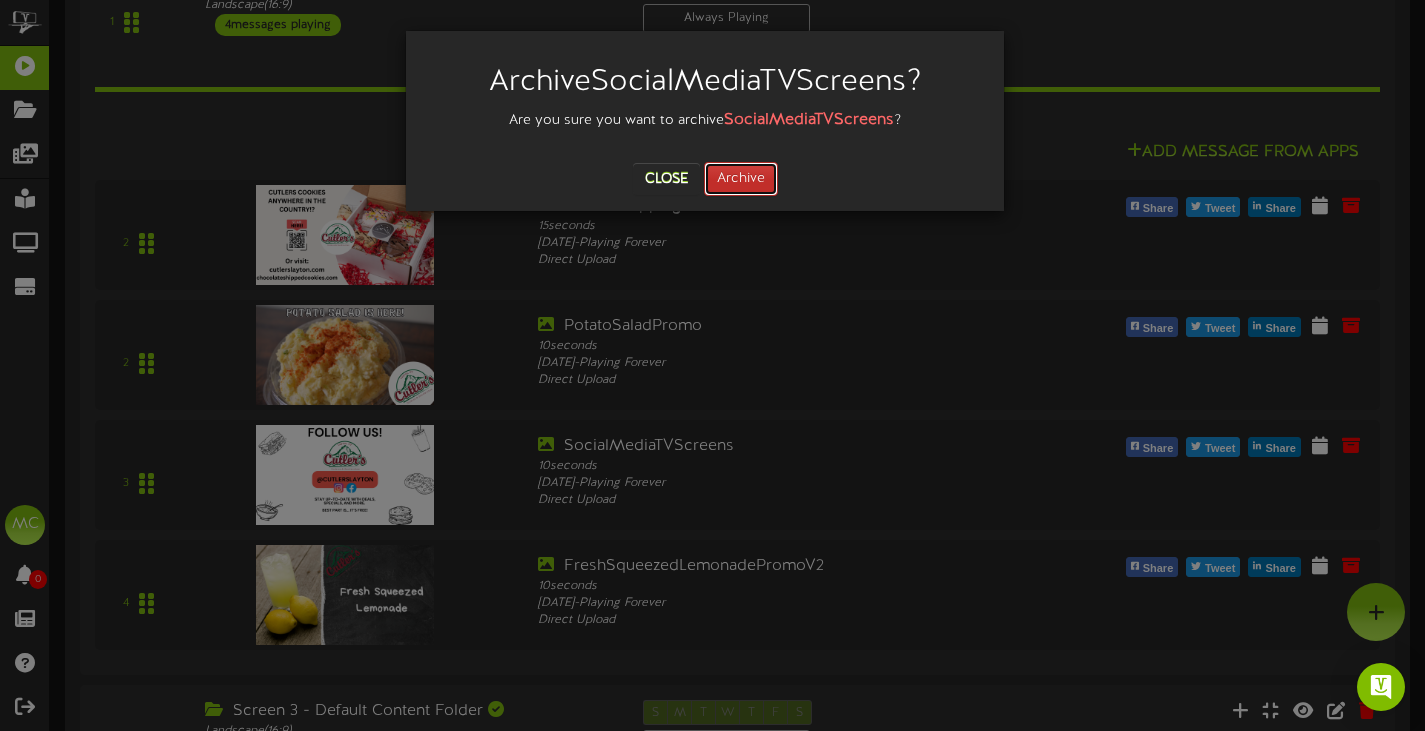 click on "Archive" at bounding box center [741, 179] 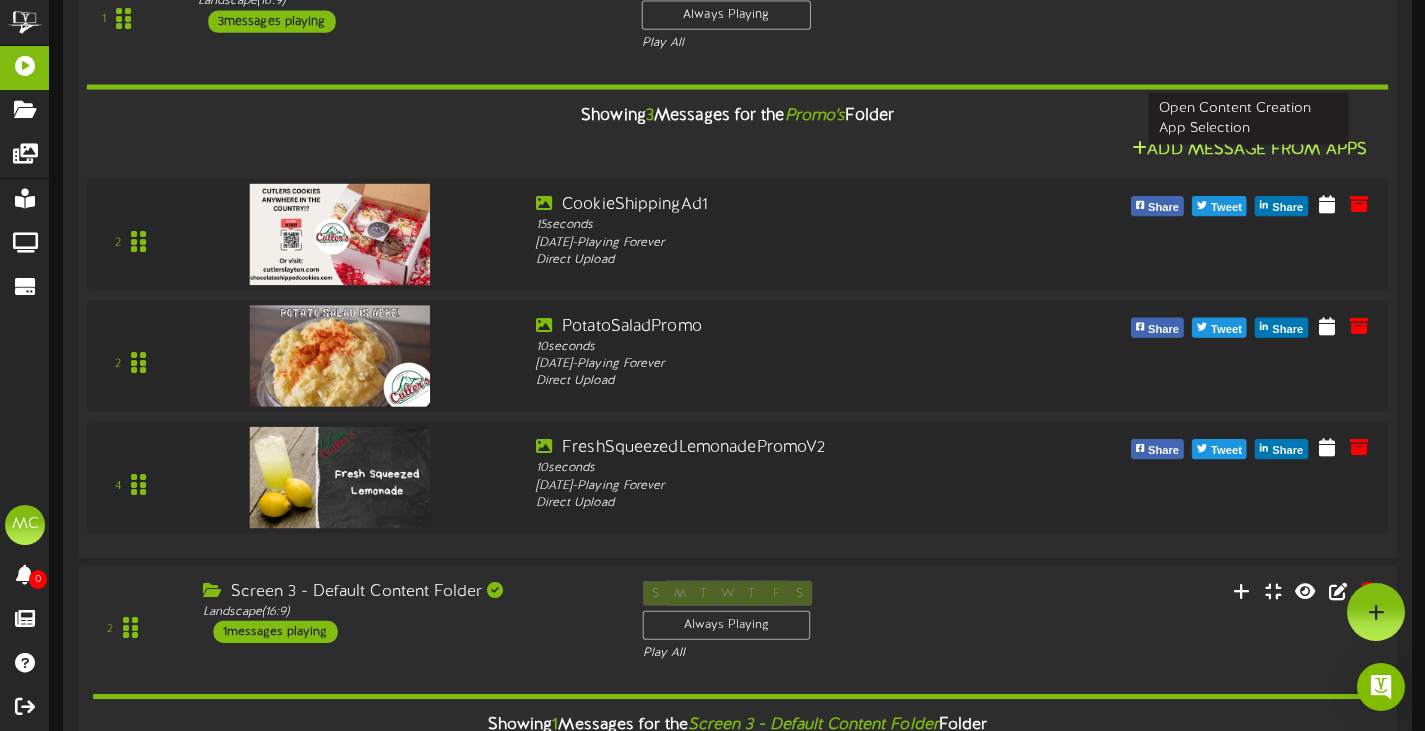 click on "Add Message From Apps" at bounding box center (1249, 151) 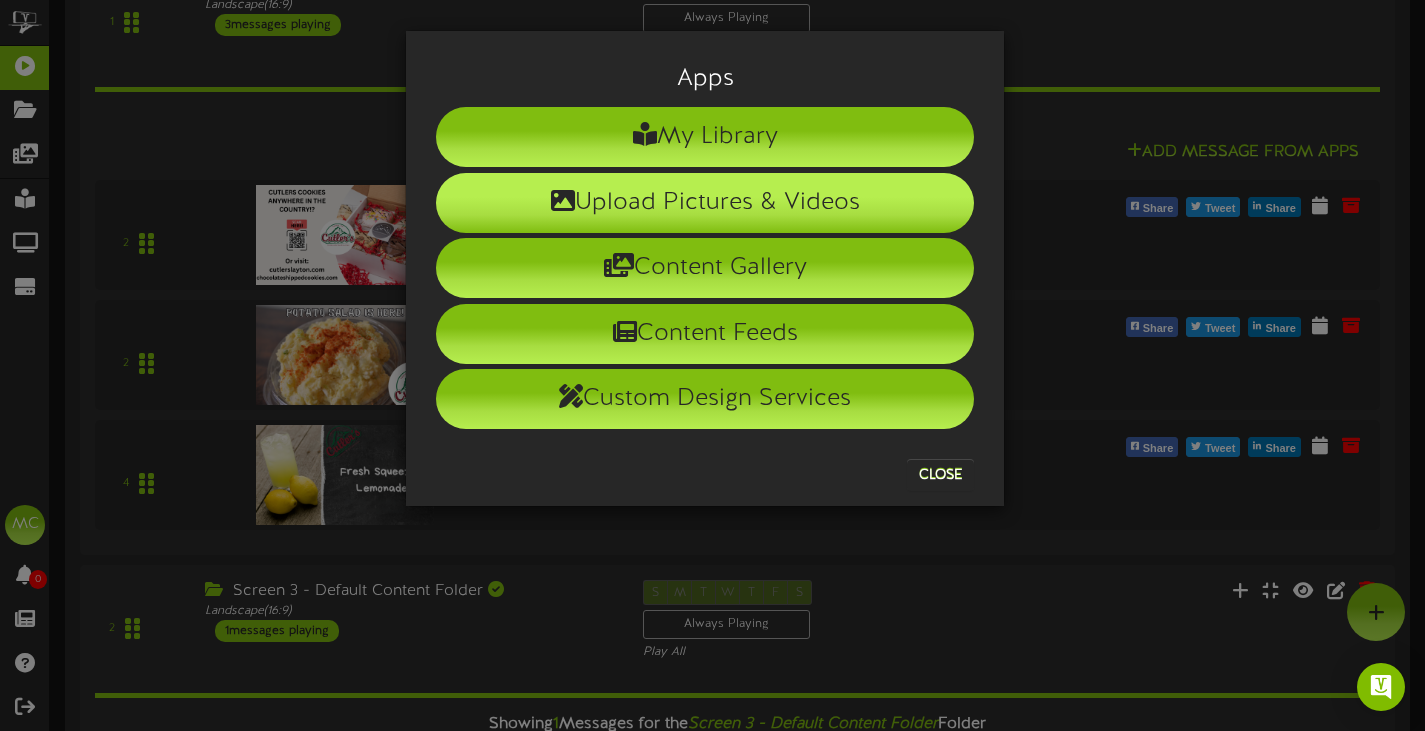click on "Upload Pictures & Videos" at bounding box center (705, 203) 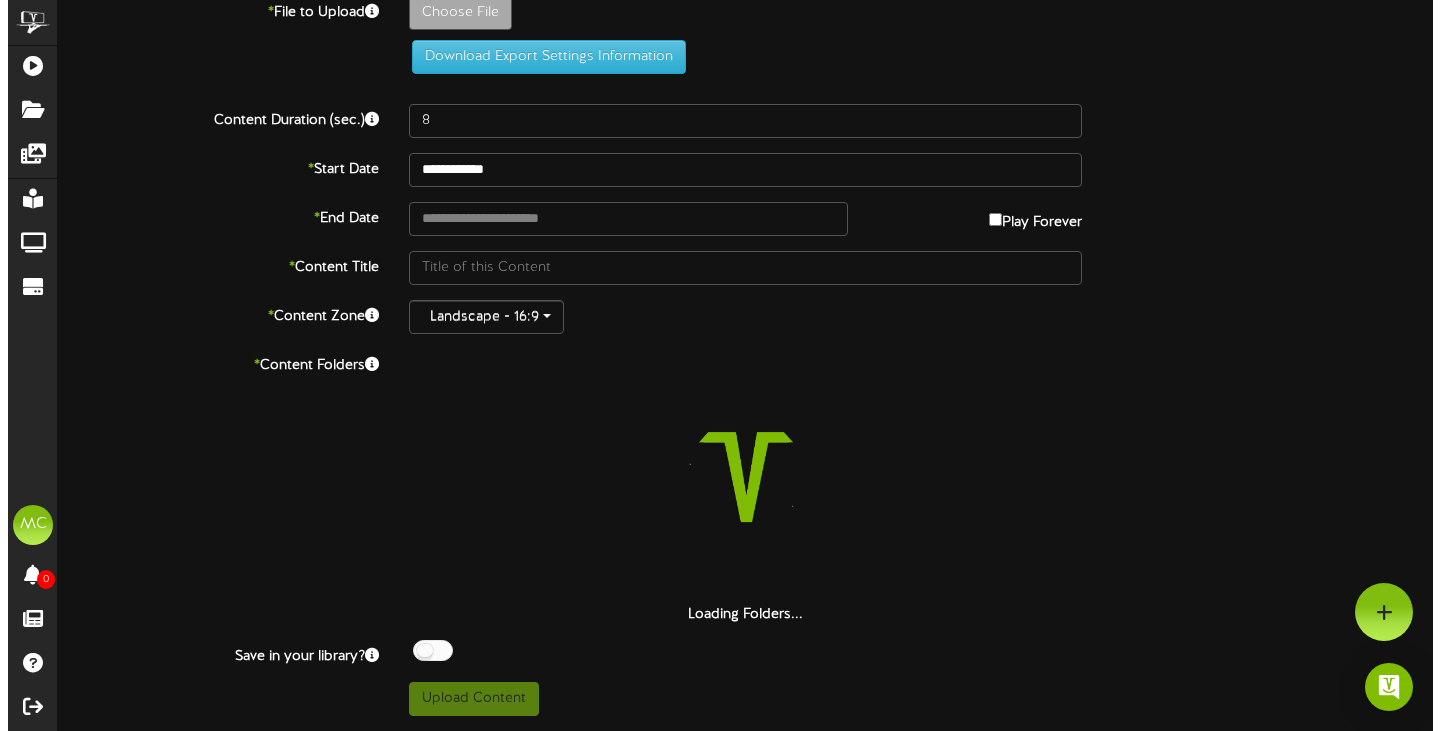 scroll, scrollTop: 0, scrollLeft: 0, axis: both 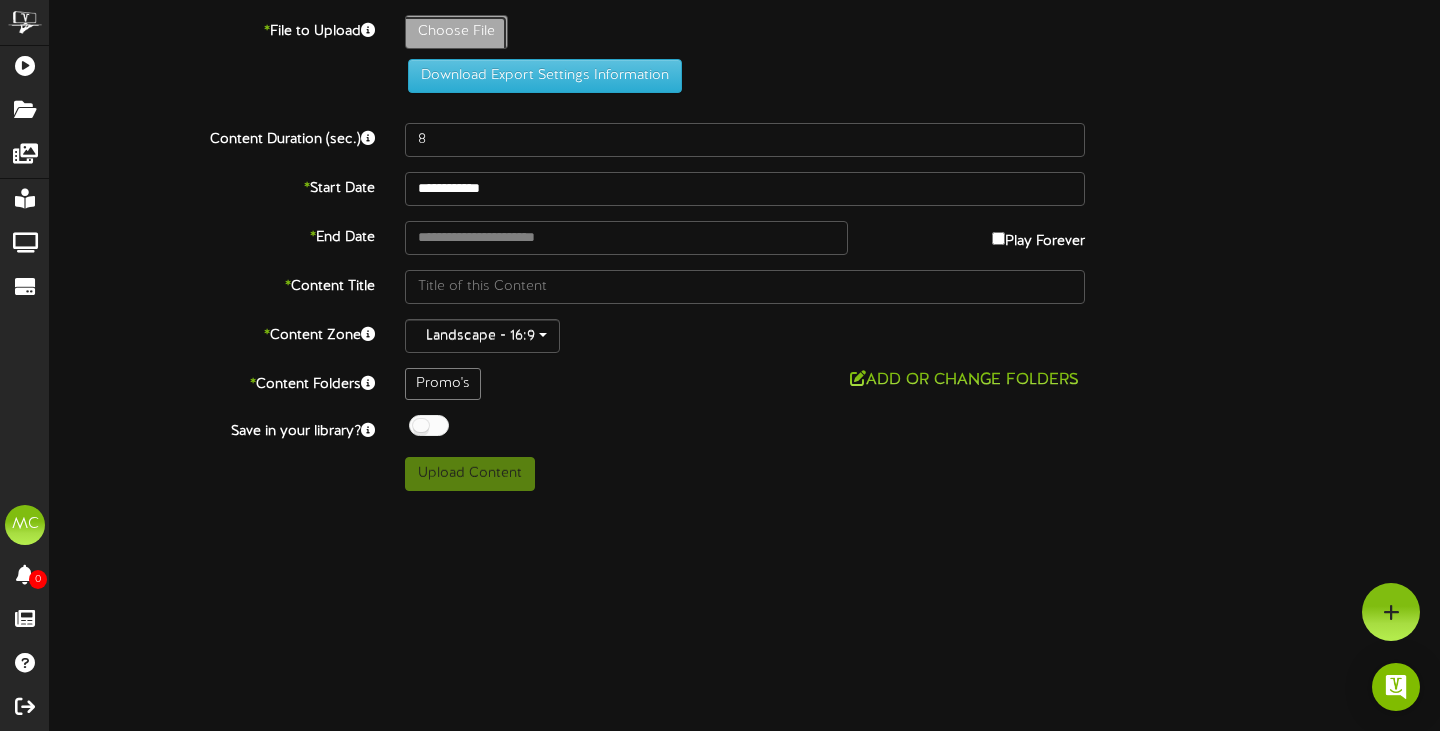 click on "Choose File" at bounding box center (-581, 87) 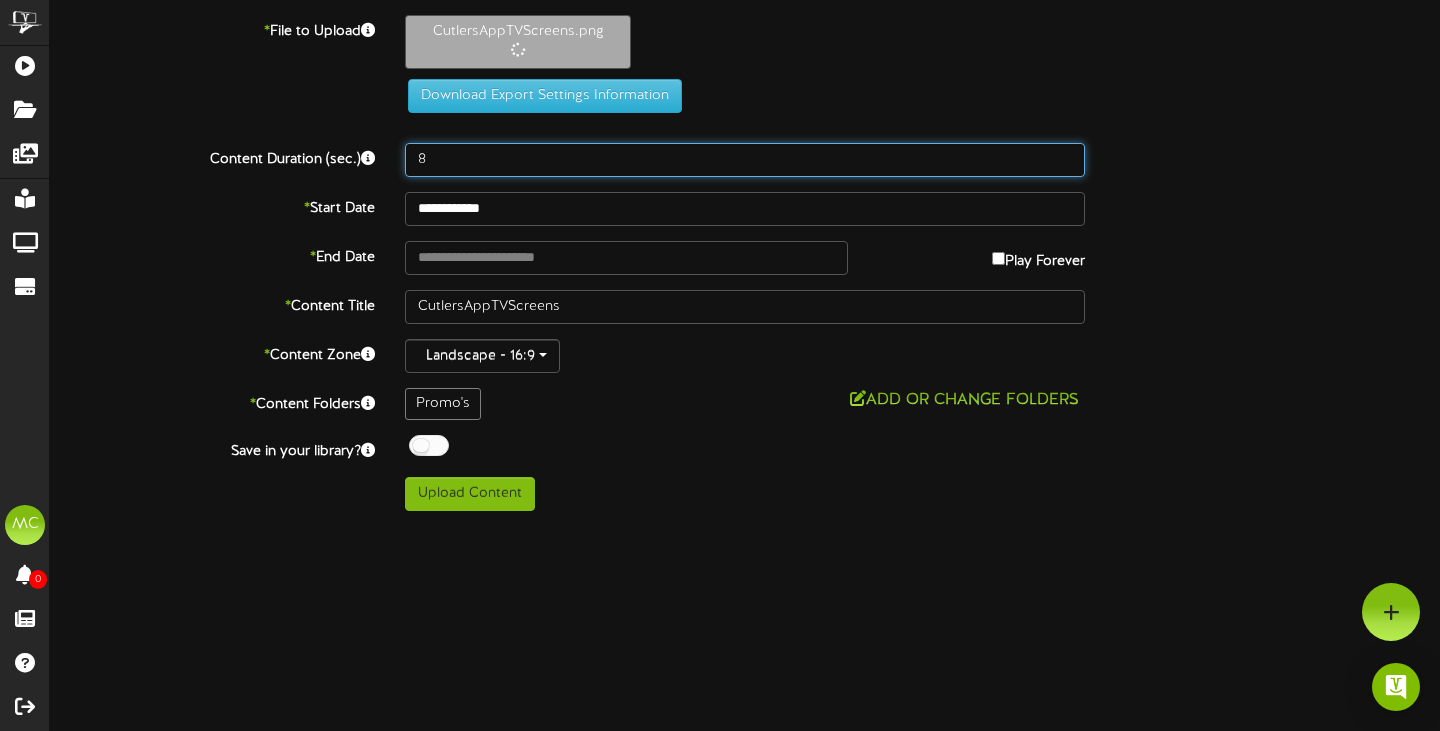 click on "8" at bounding box center (745, 160) 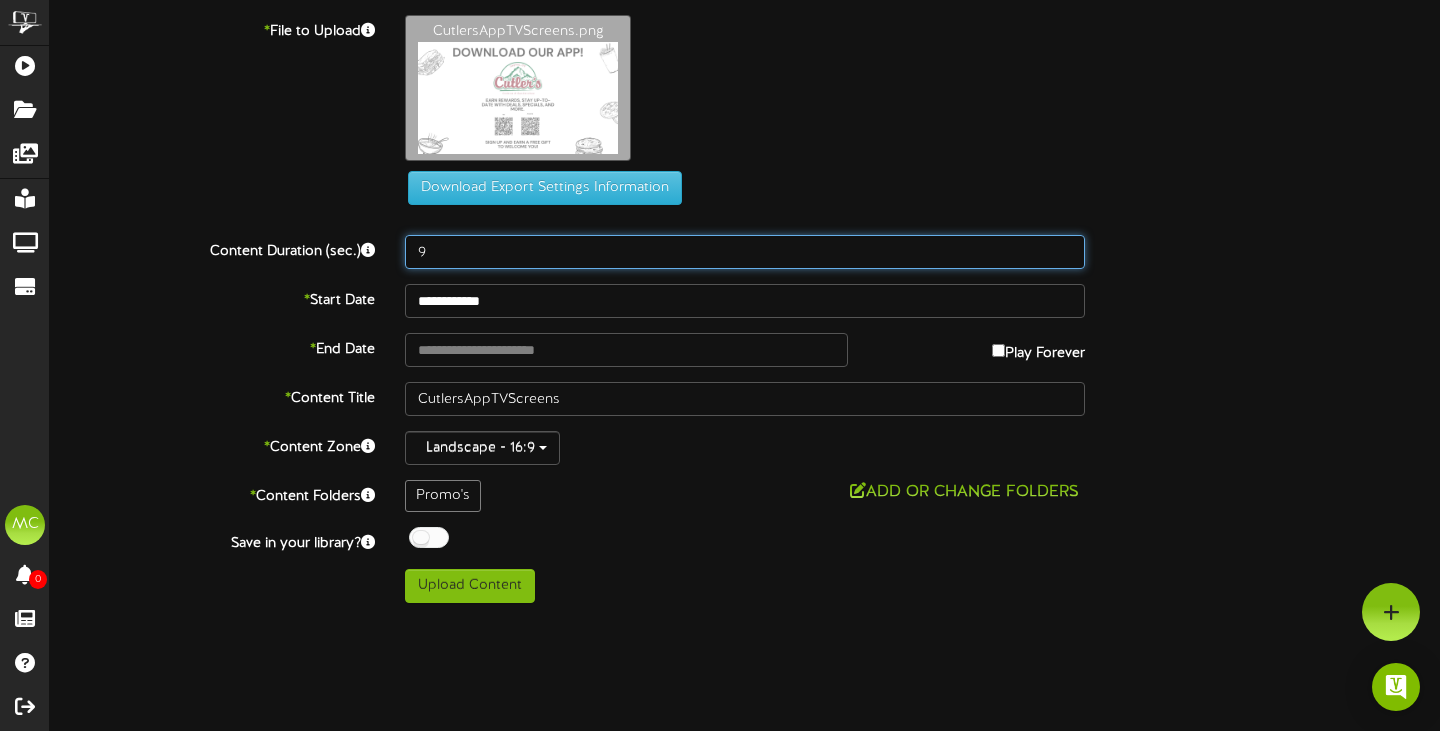 click on "9" at bounding box center [745, 252] 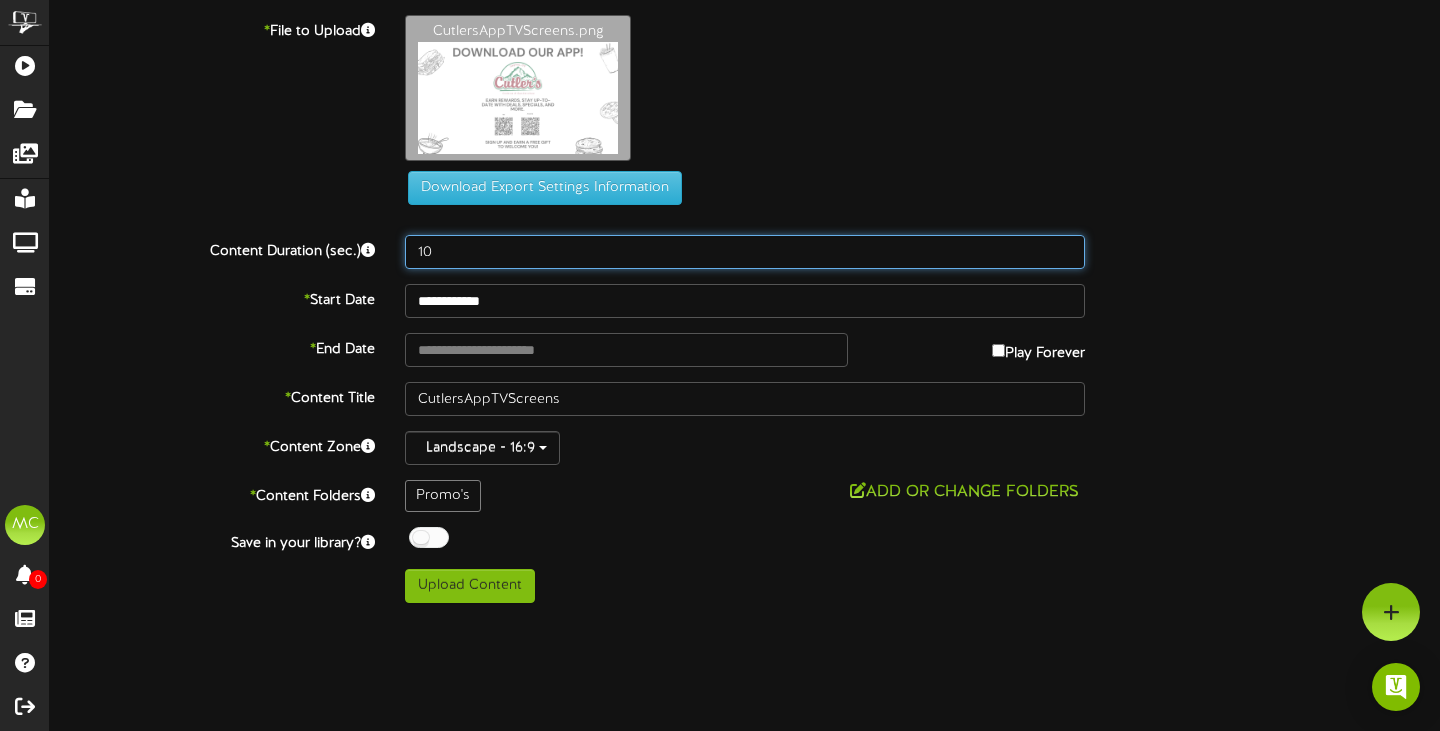 click on "10" at bounding box center (745, 252) 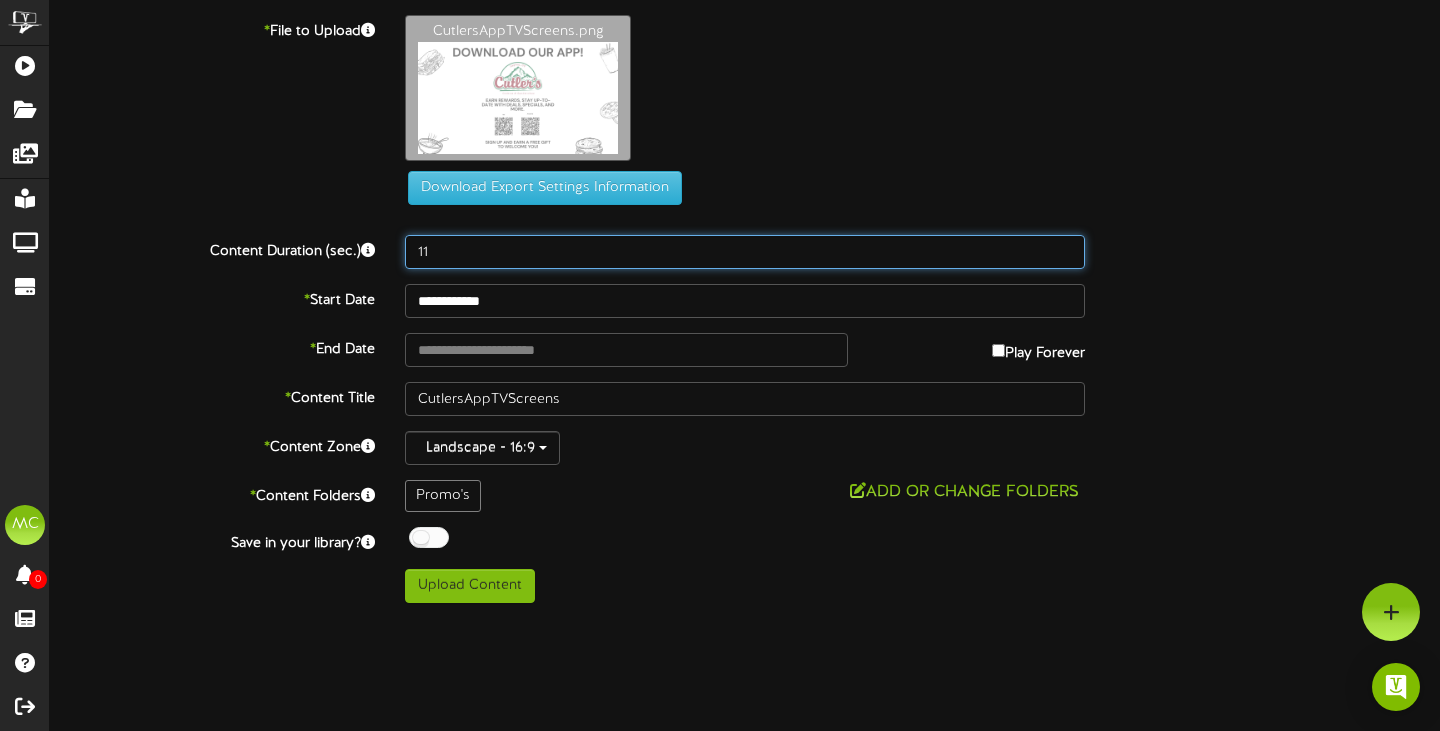 click on "11" at bounding box center (745, 252) 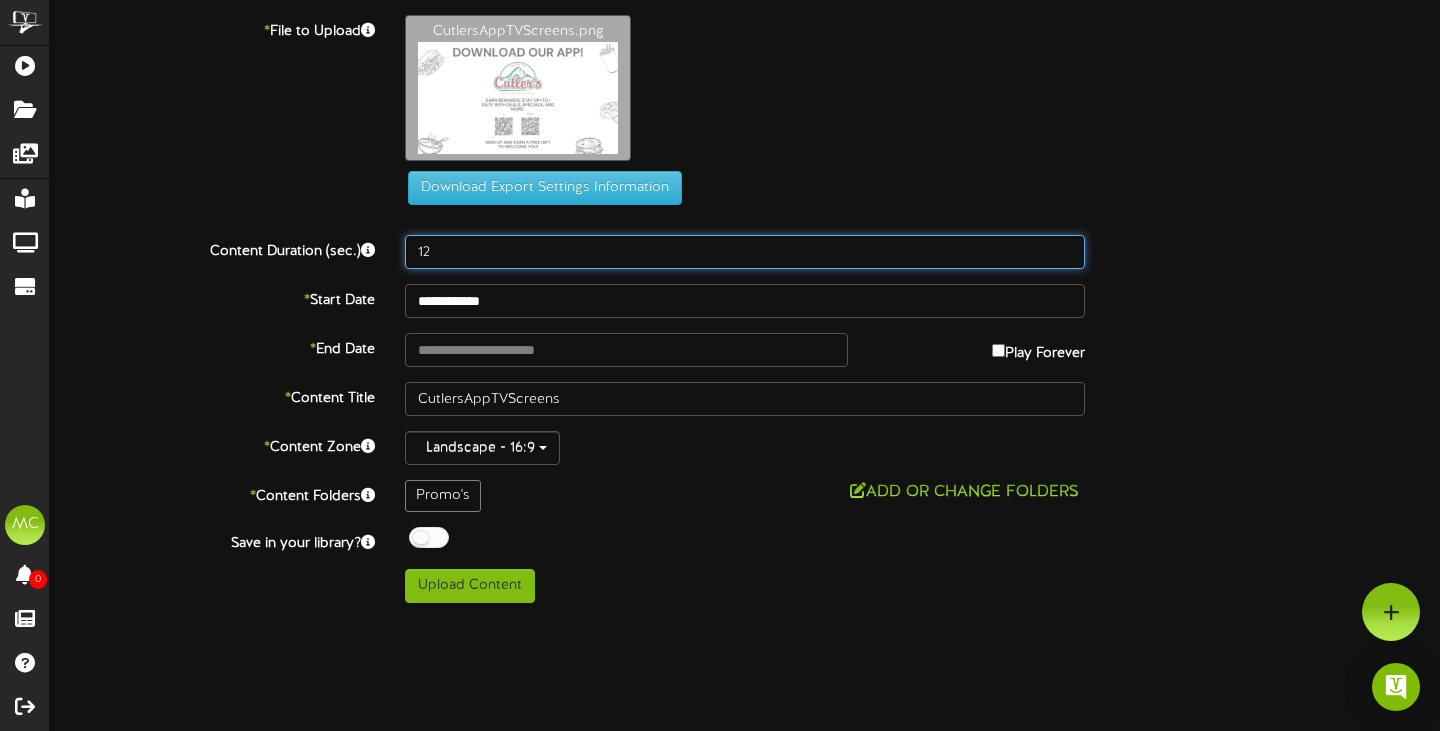 click on "12" at bounding box center (745, 252) 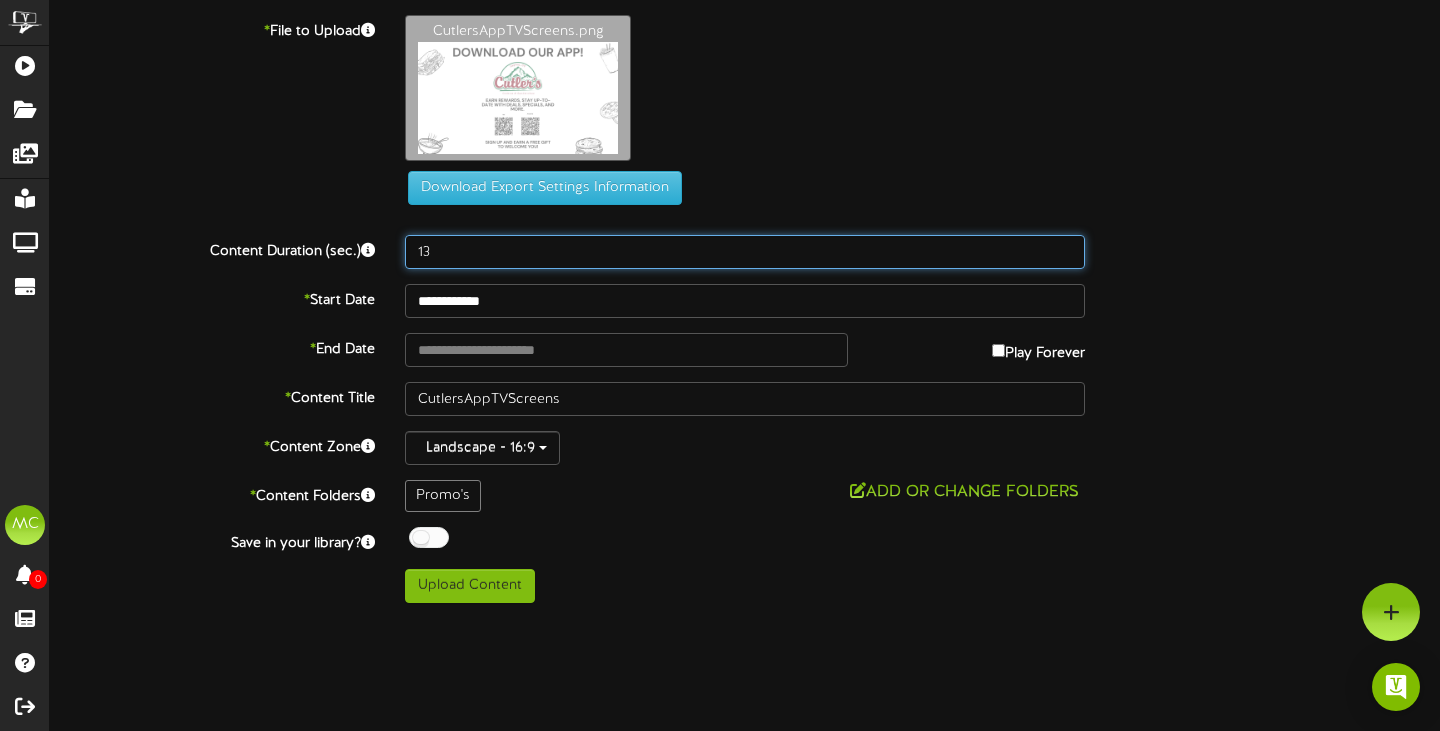 click on "13" at bounding box center [745, 252] 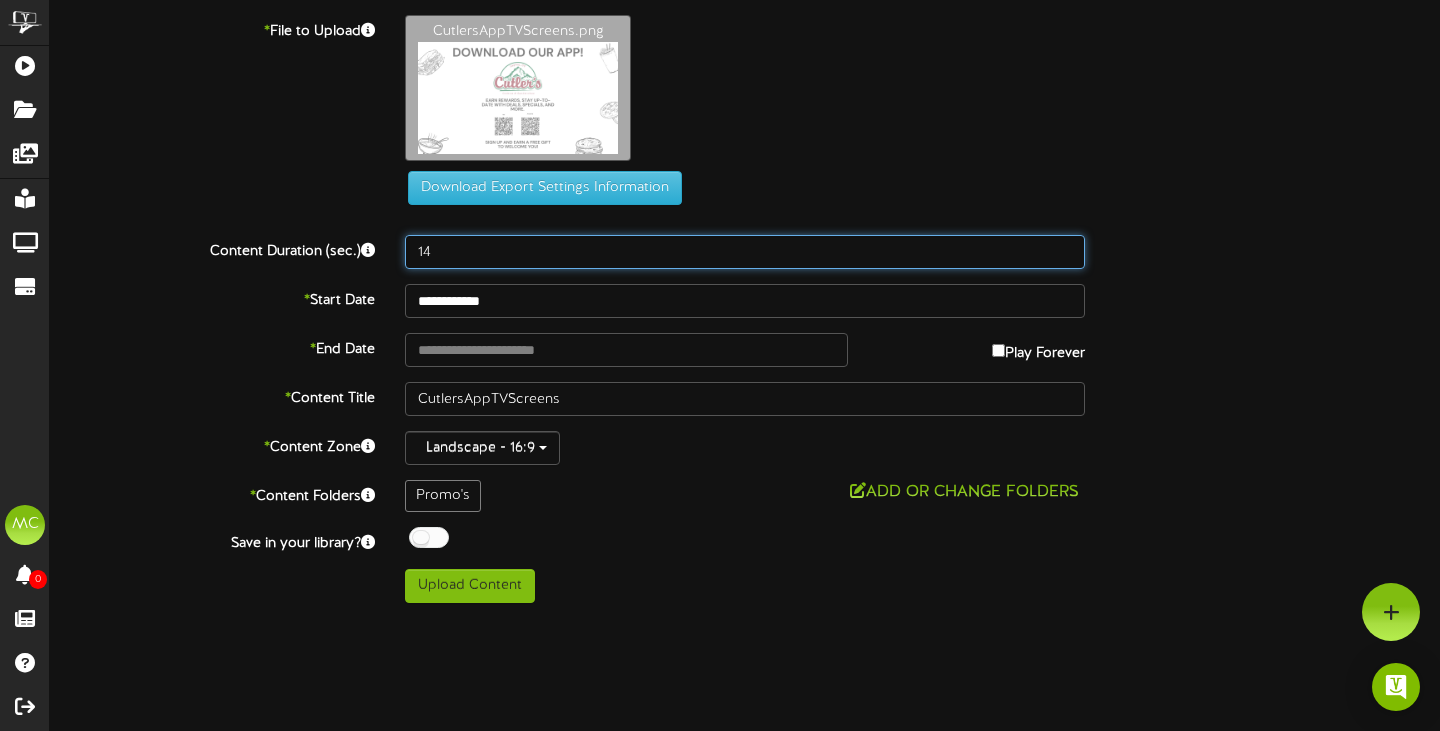 click on "14" at bounding box center [745, 252] 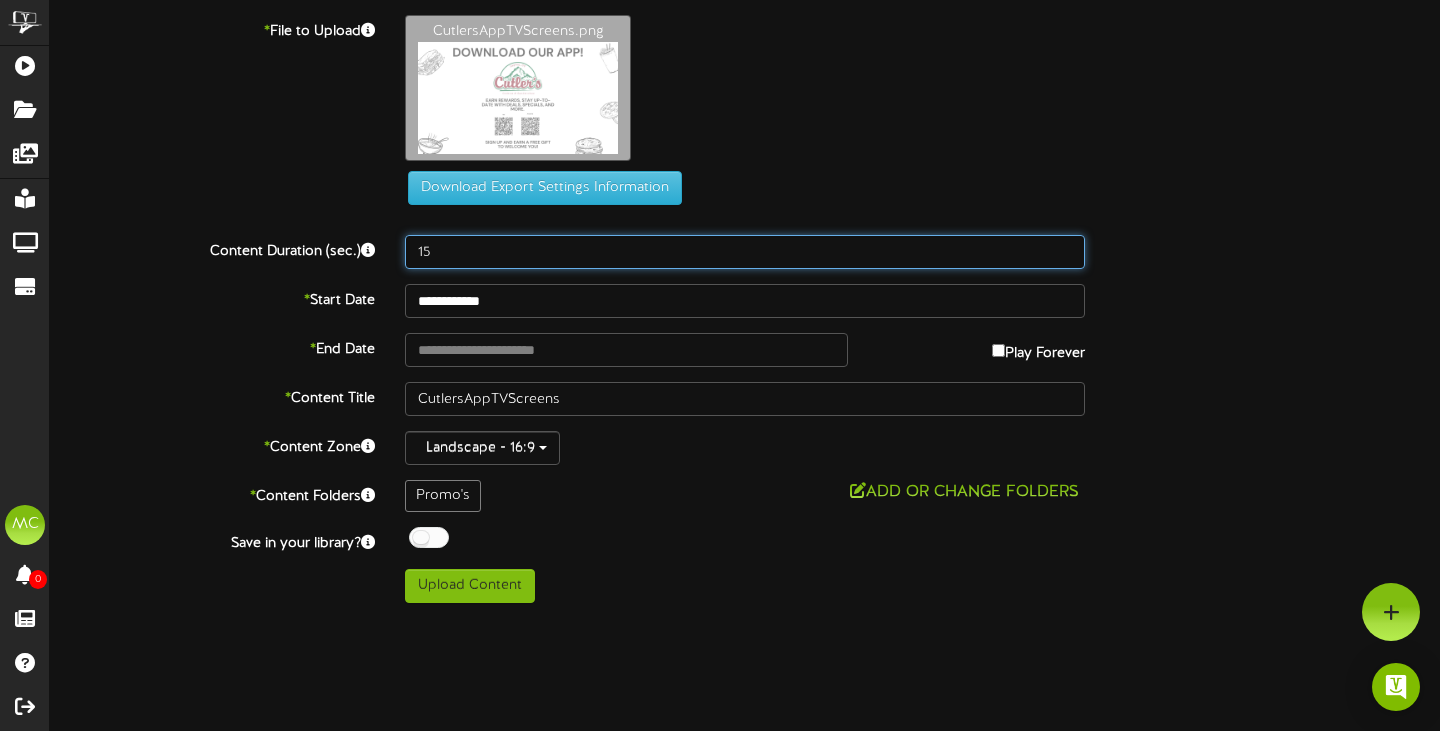 type on "15" 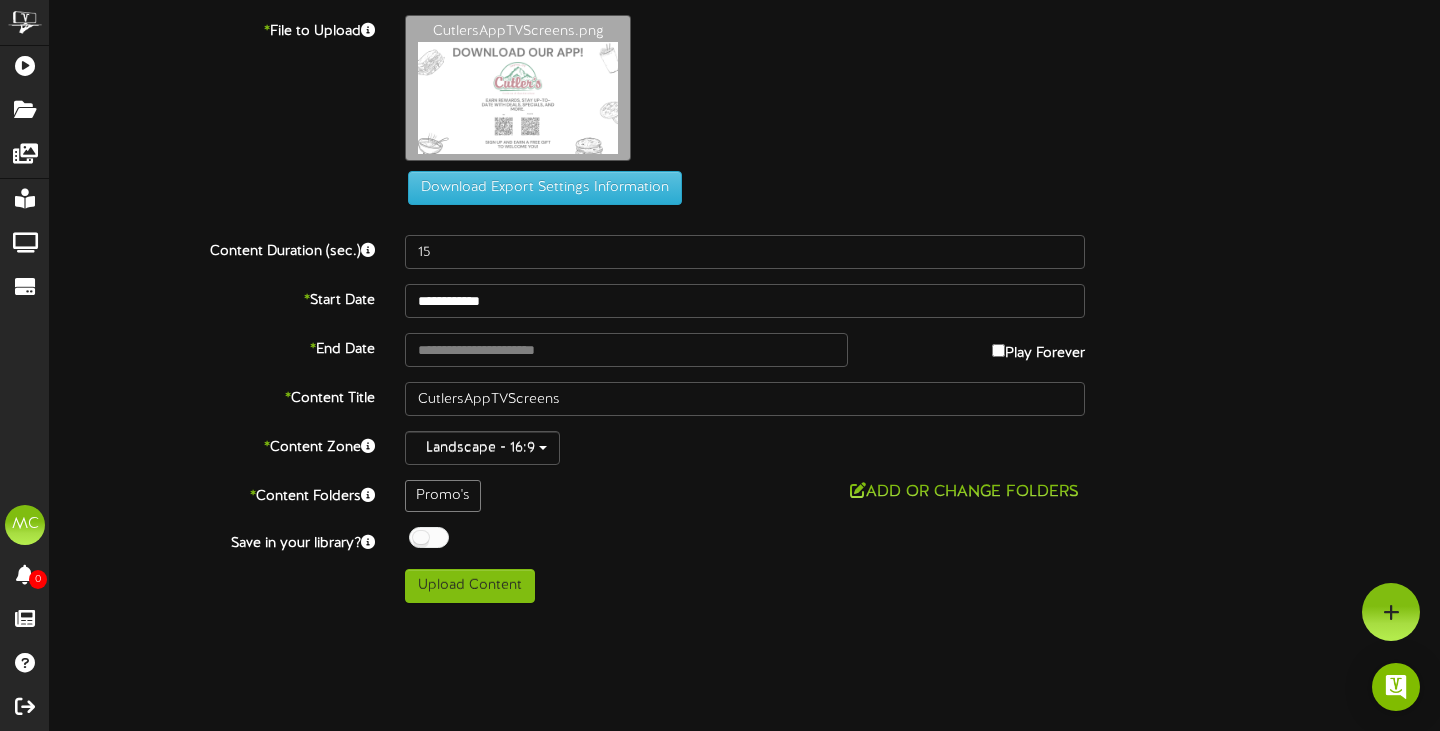 click on "ChannelValet
Playlists
Folders
Messages
My Library
Groups
Devices
MC
Matt   Cutler
0
Proofs
Feature Tracking
Help" at bounding box center [720, 309] 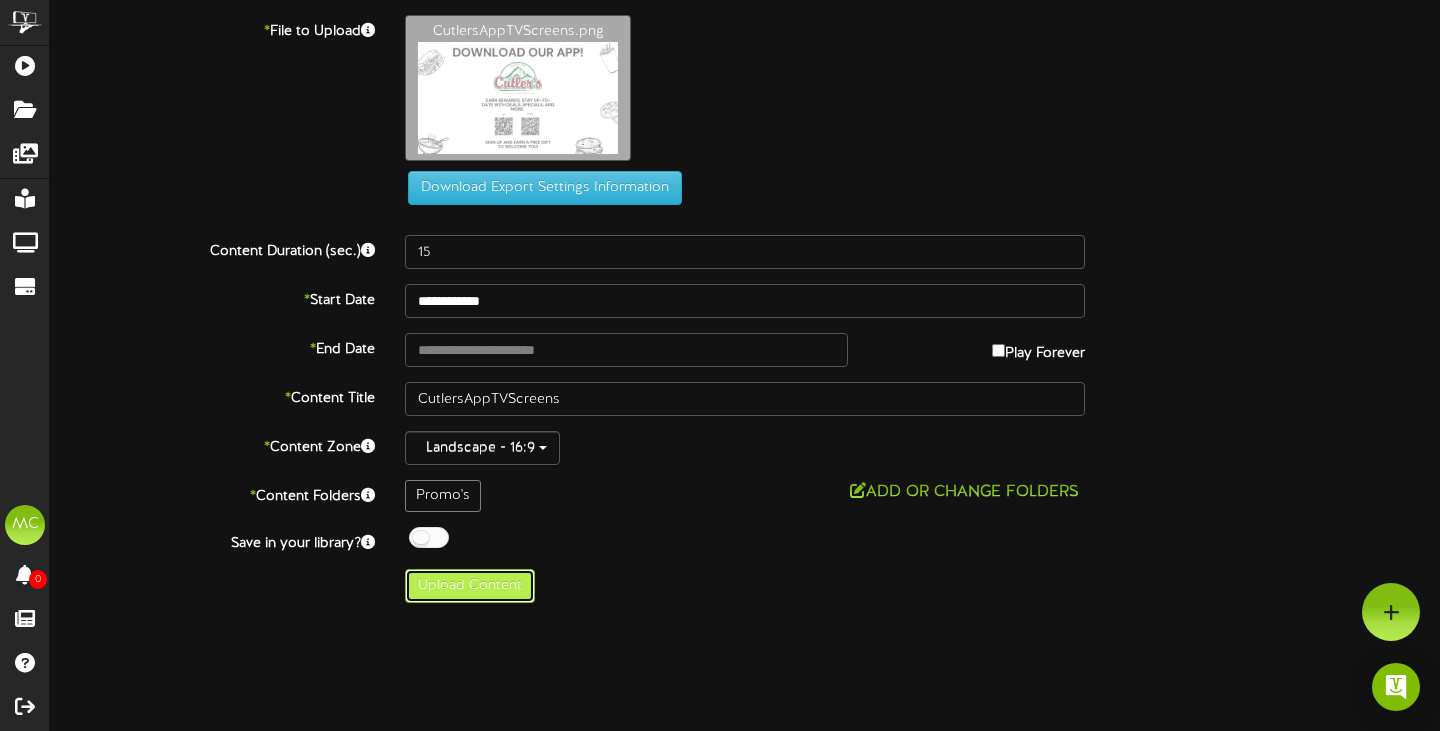 click on "Upload Content" at bounding box center [470, 586] 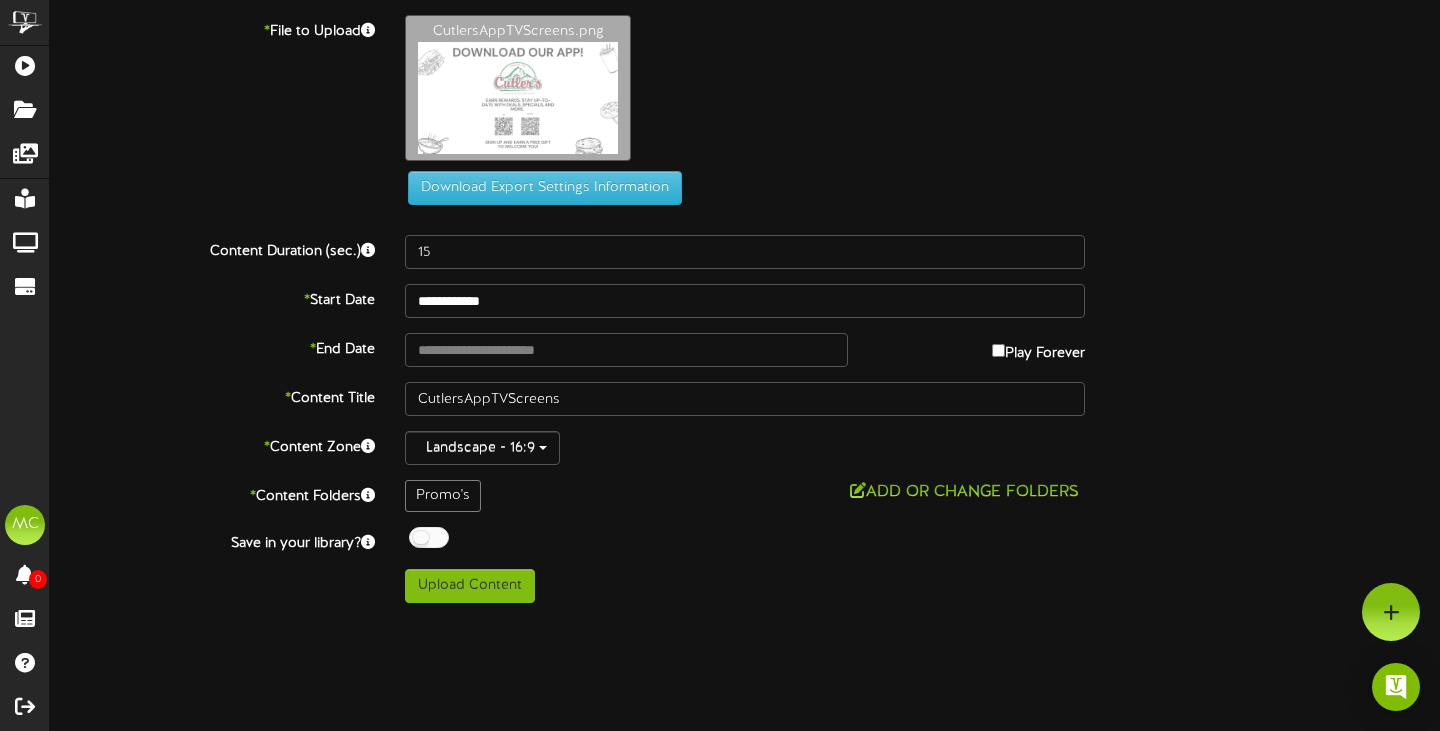 type on "**********" 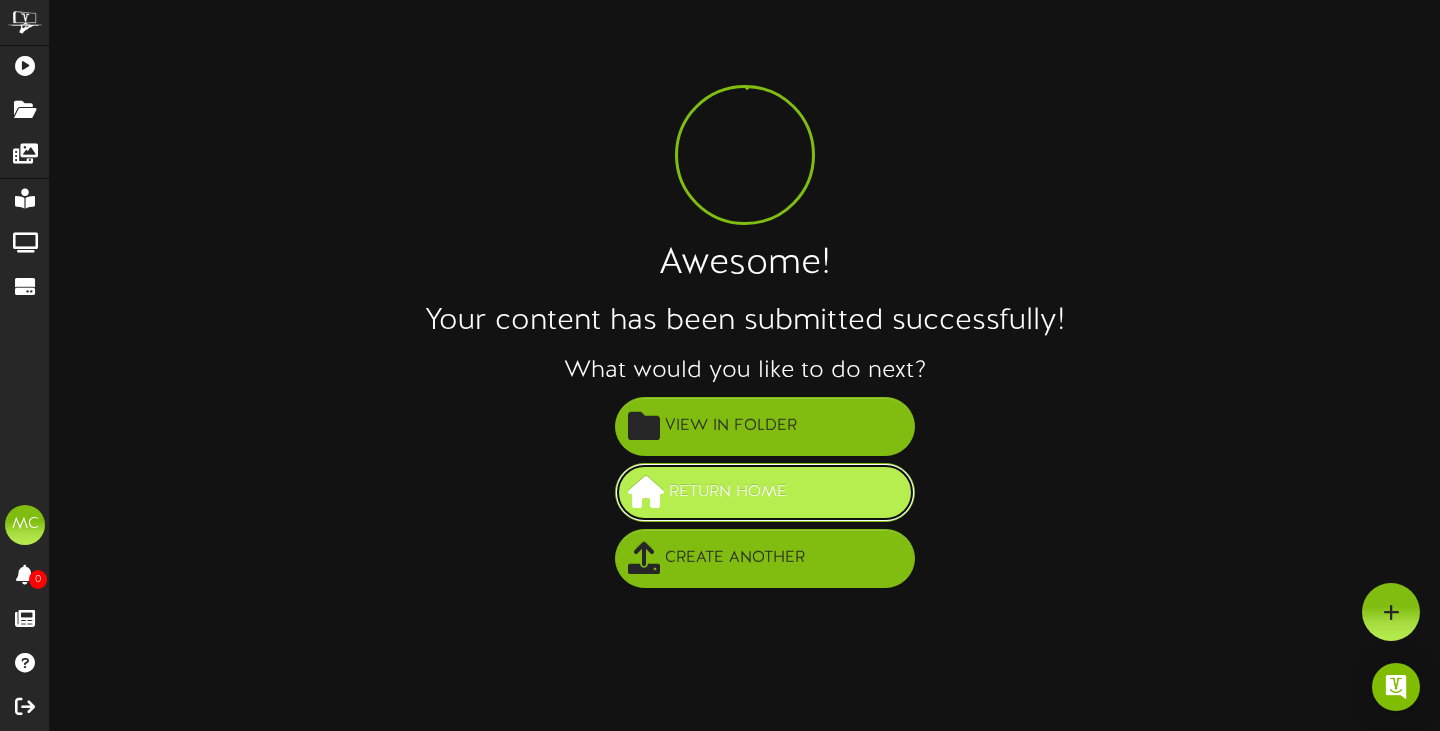 click on "Return Home" at bounding box center [765, 492] 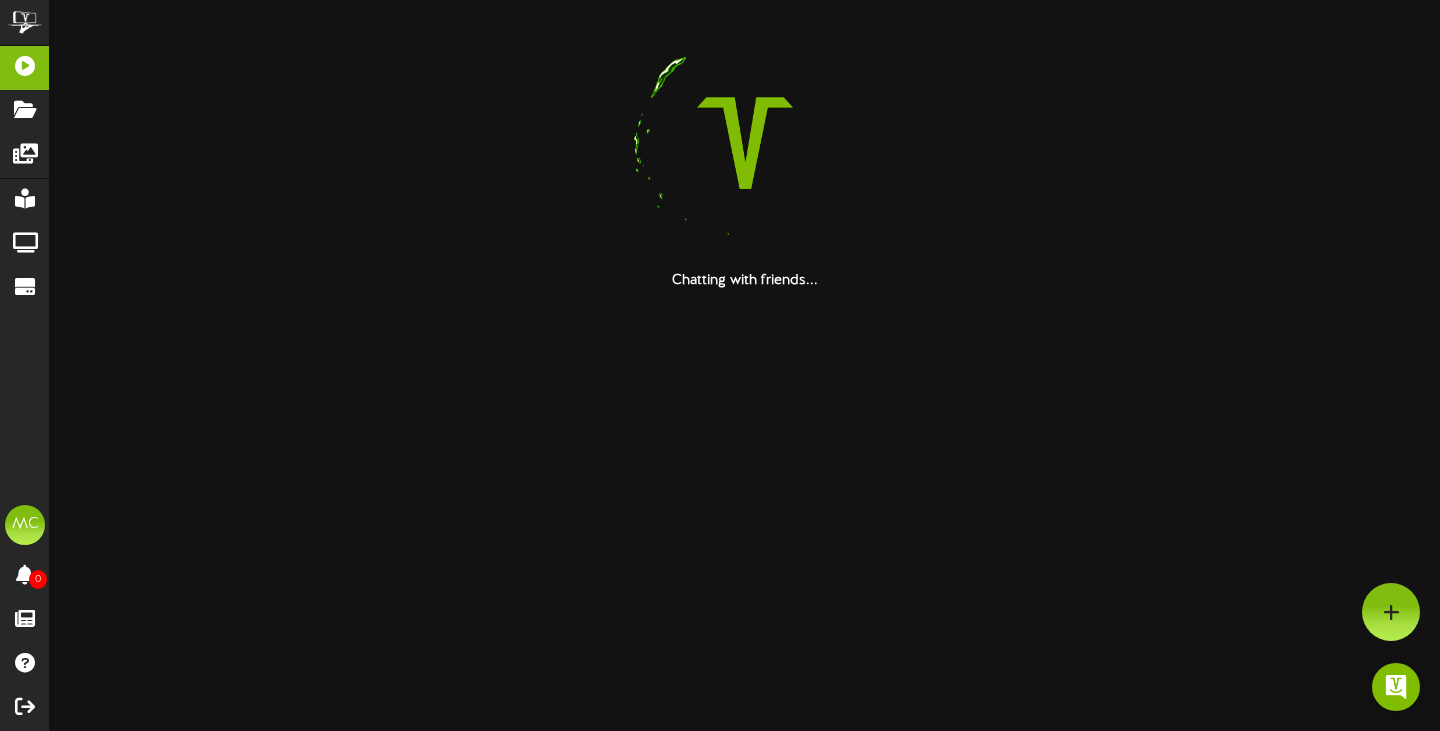 scroll, scrollTop: 0, scrollLeft: 0, axis: both 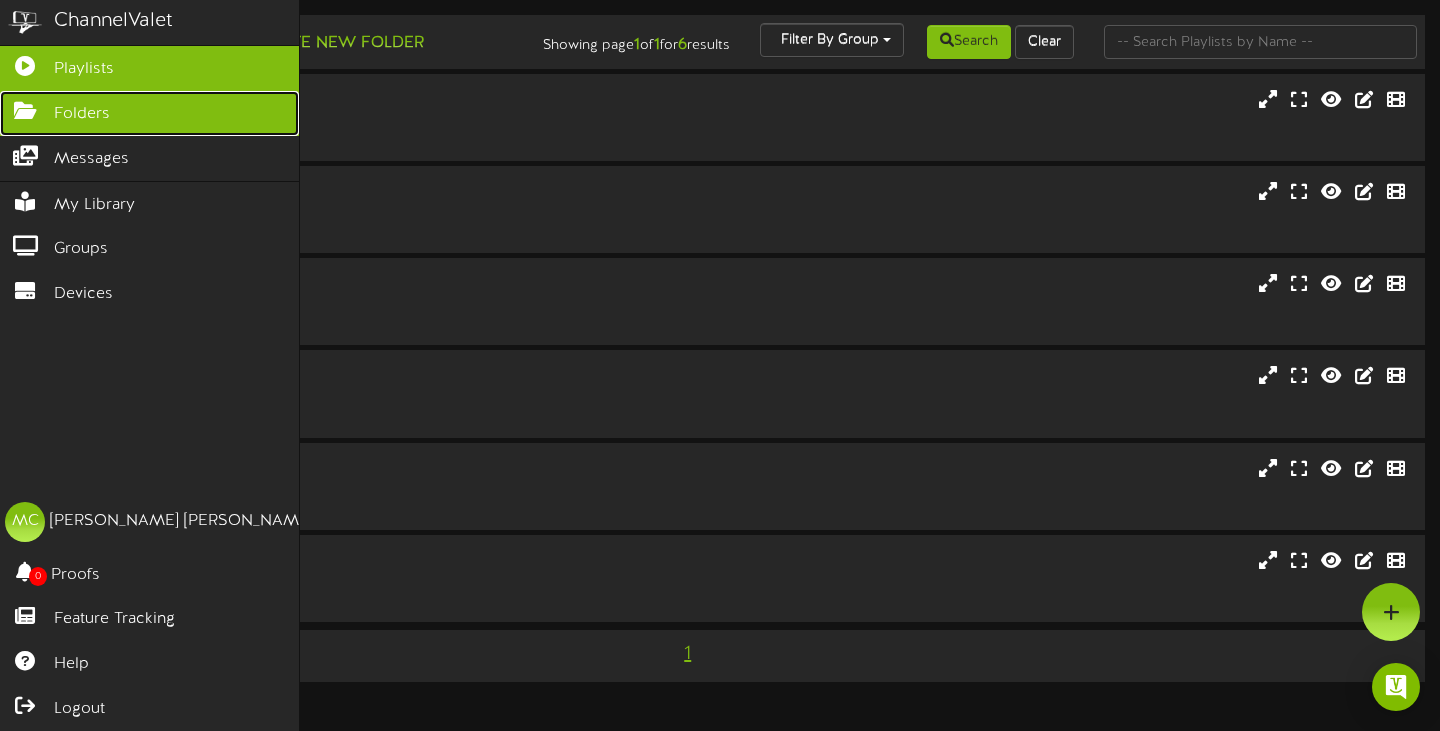 click at bounding box center [25, 108] 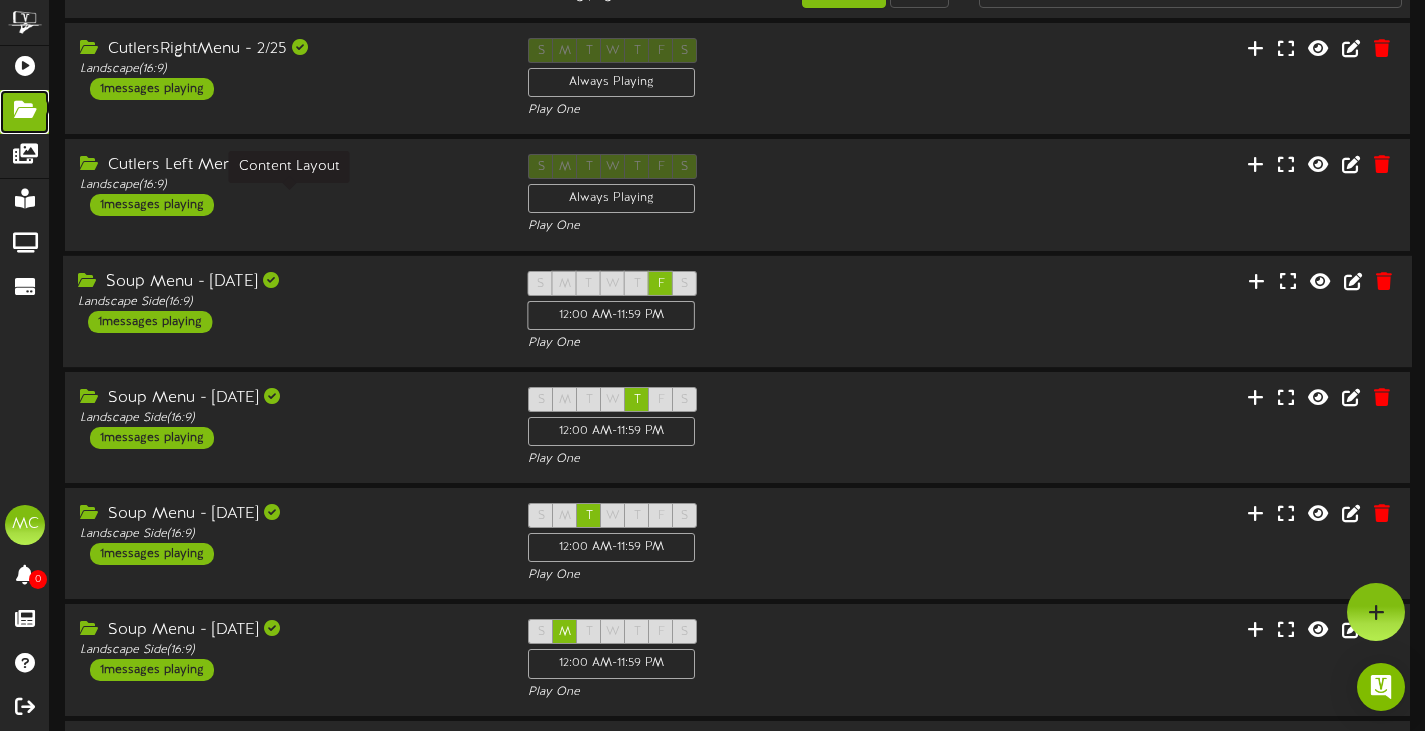 scroll, scrollTop: 200, scrollLeft: 0, axis: vertical 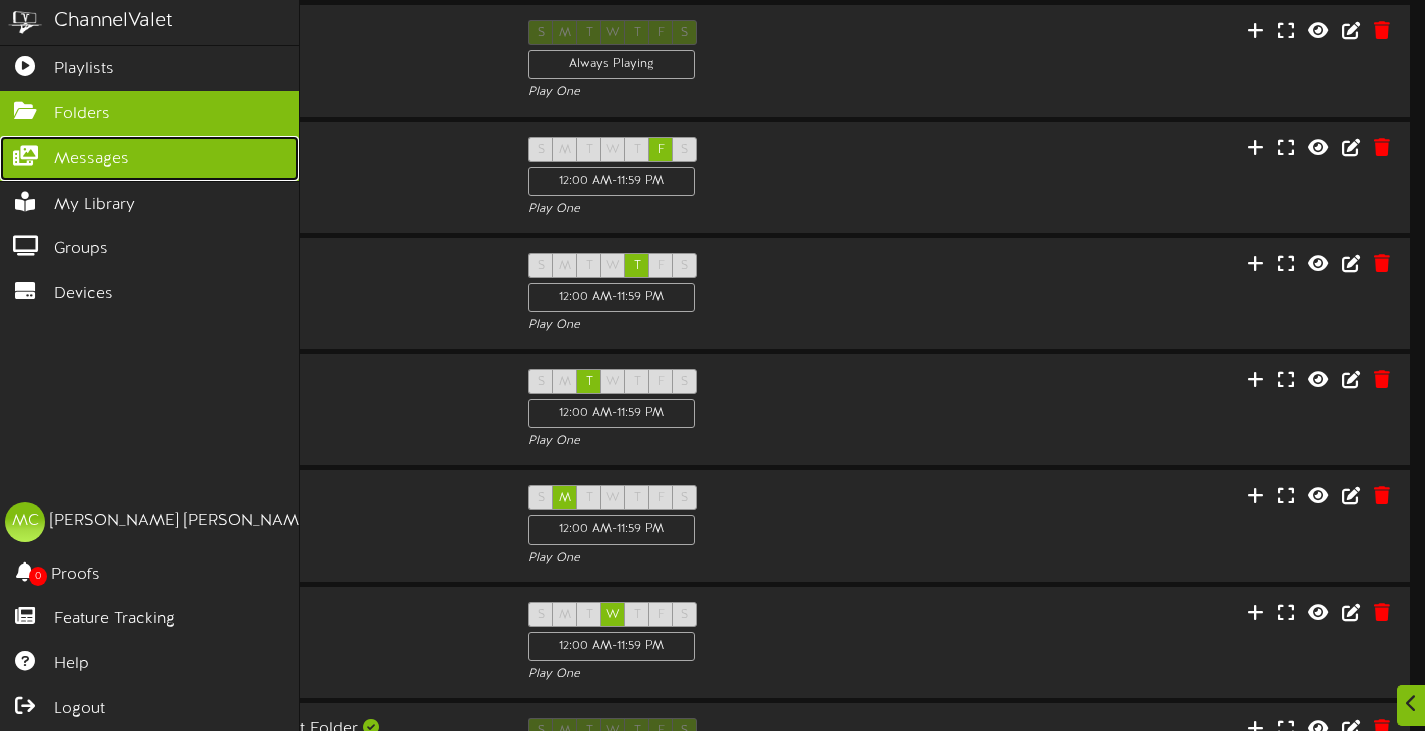 click on "Messages" at bounding box center (91, 159) 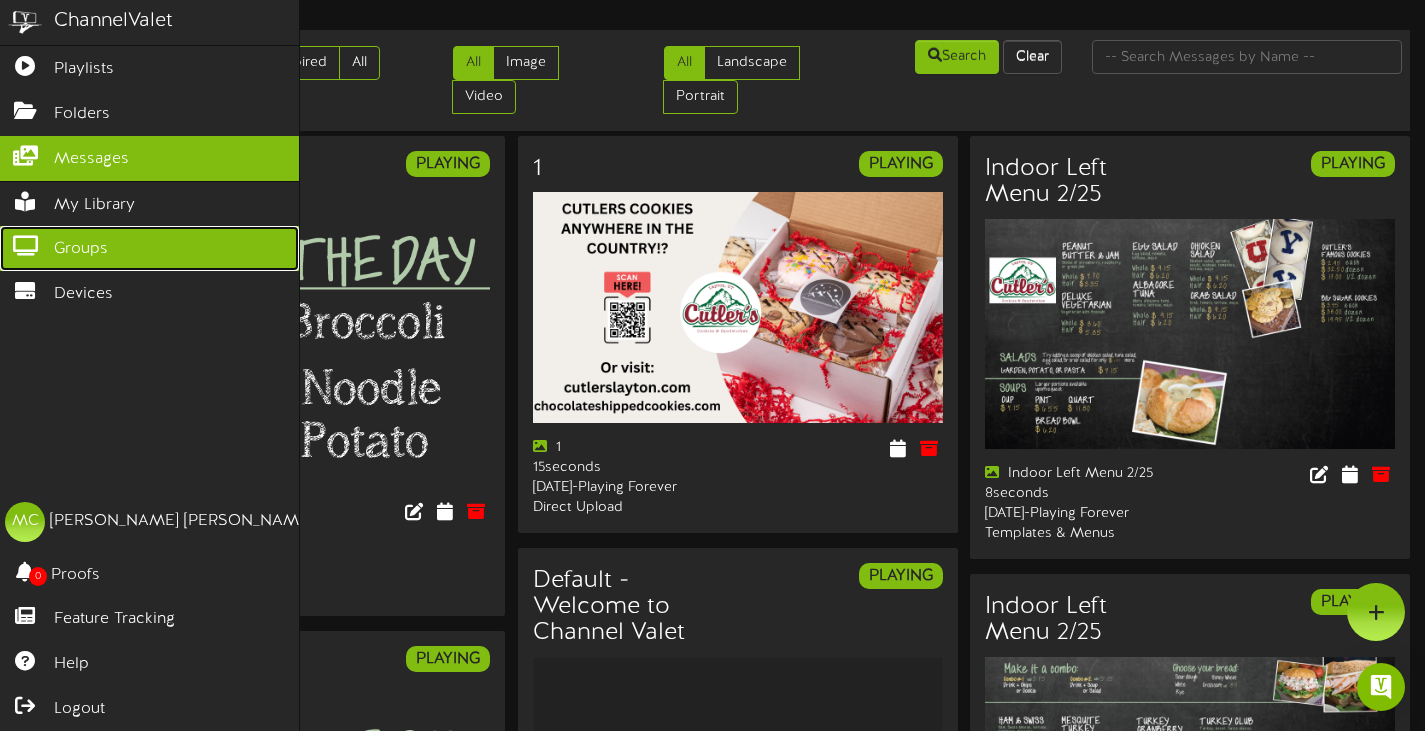 click on "Groups" at bounding box center [81, 249] 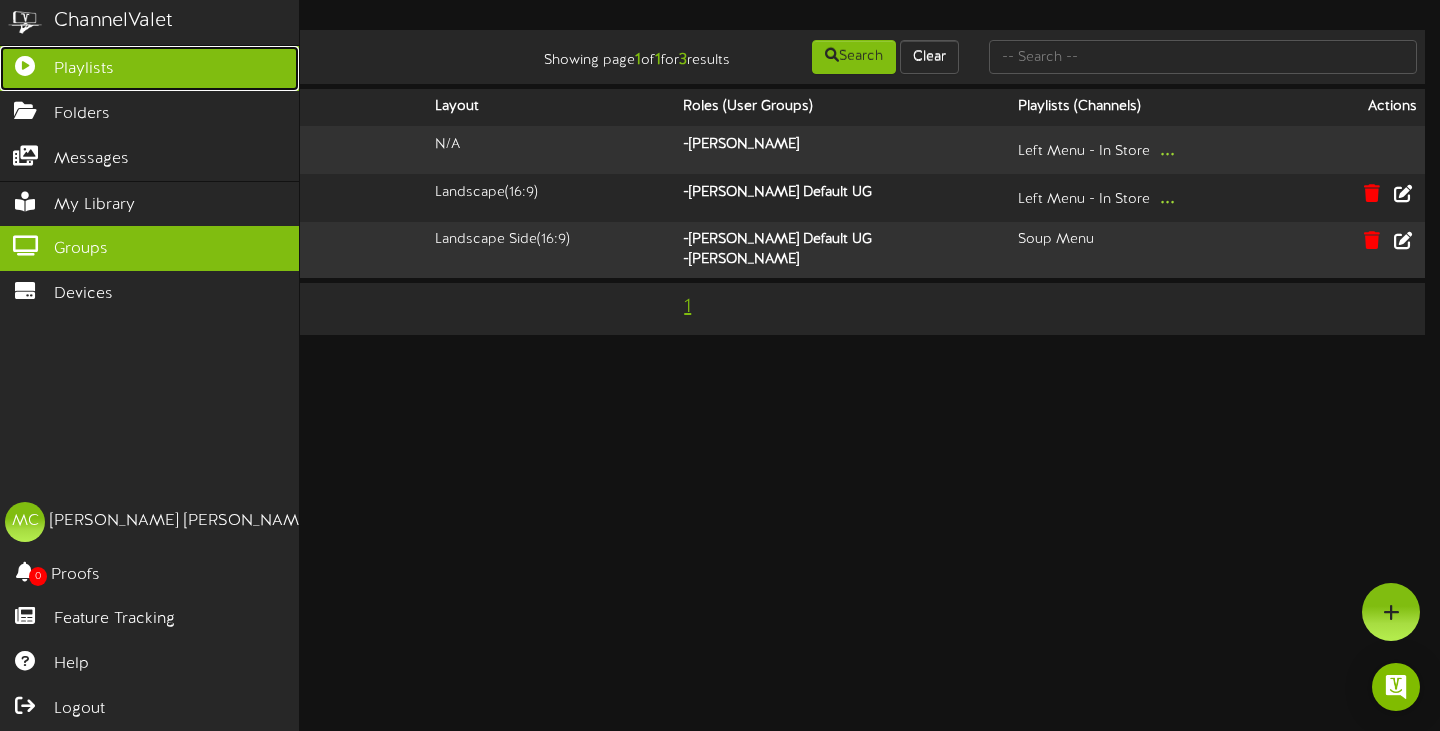 click on "Playlists" at bounding box center (84, 69) 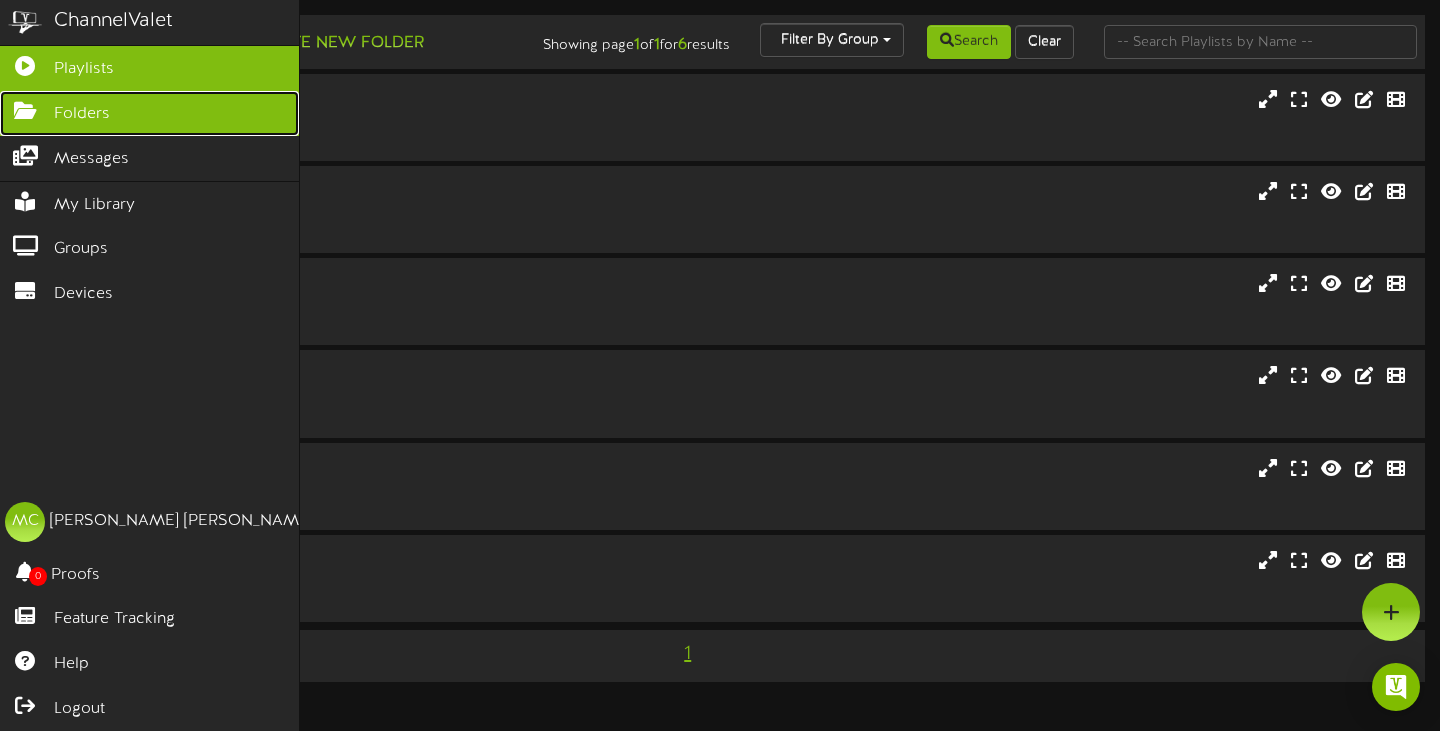 click on "Folders" at bounding box center [82, 114] 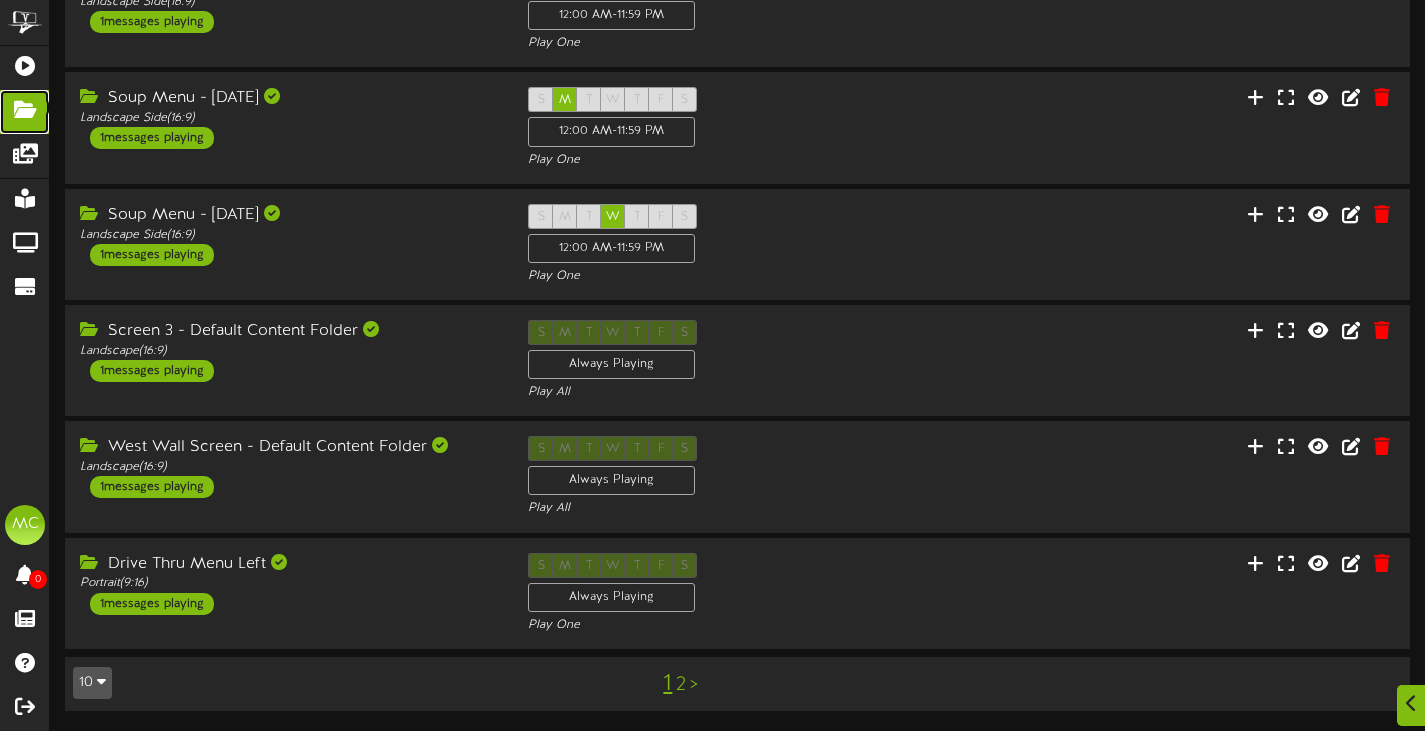 scroll, scrollTop: 614, scrollLeft: 0, axis: vertical 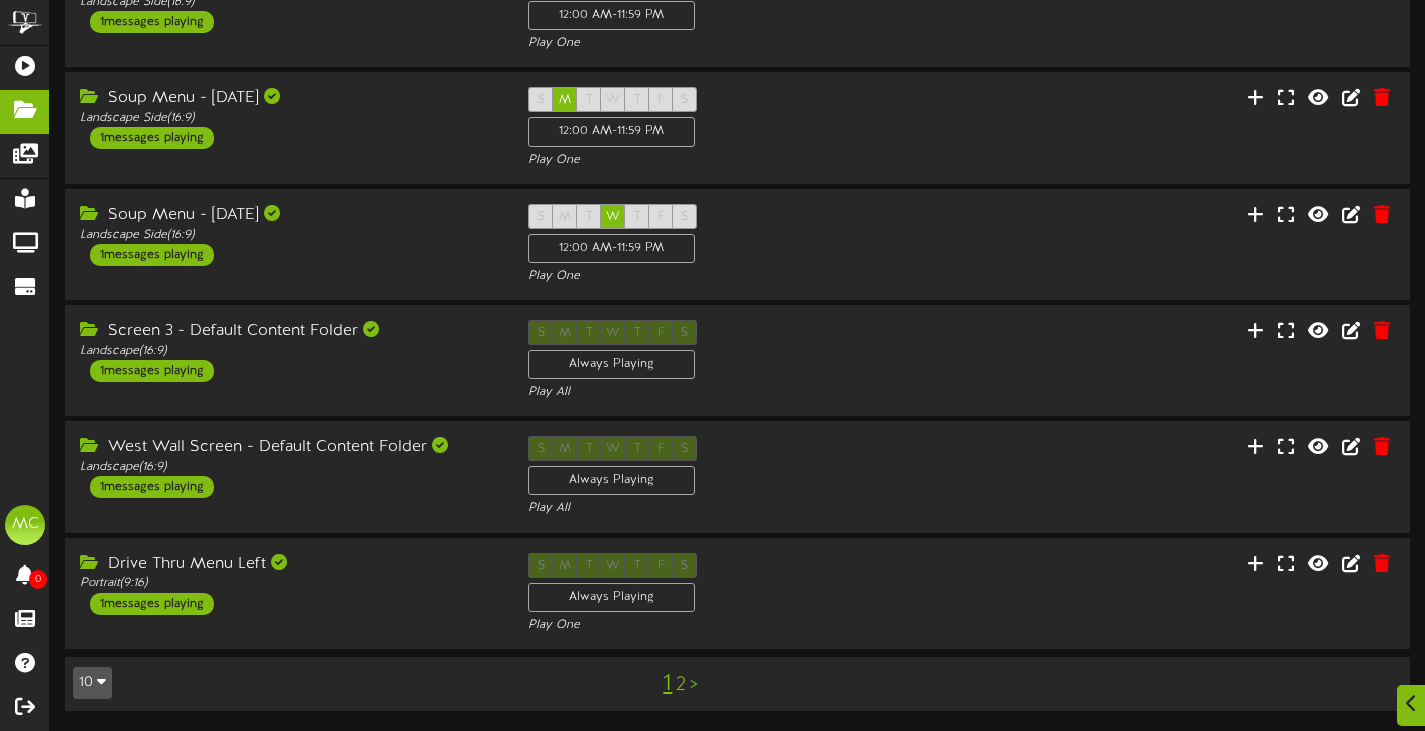 click on "2" at bounding box center (681, 685) 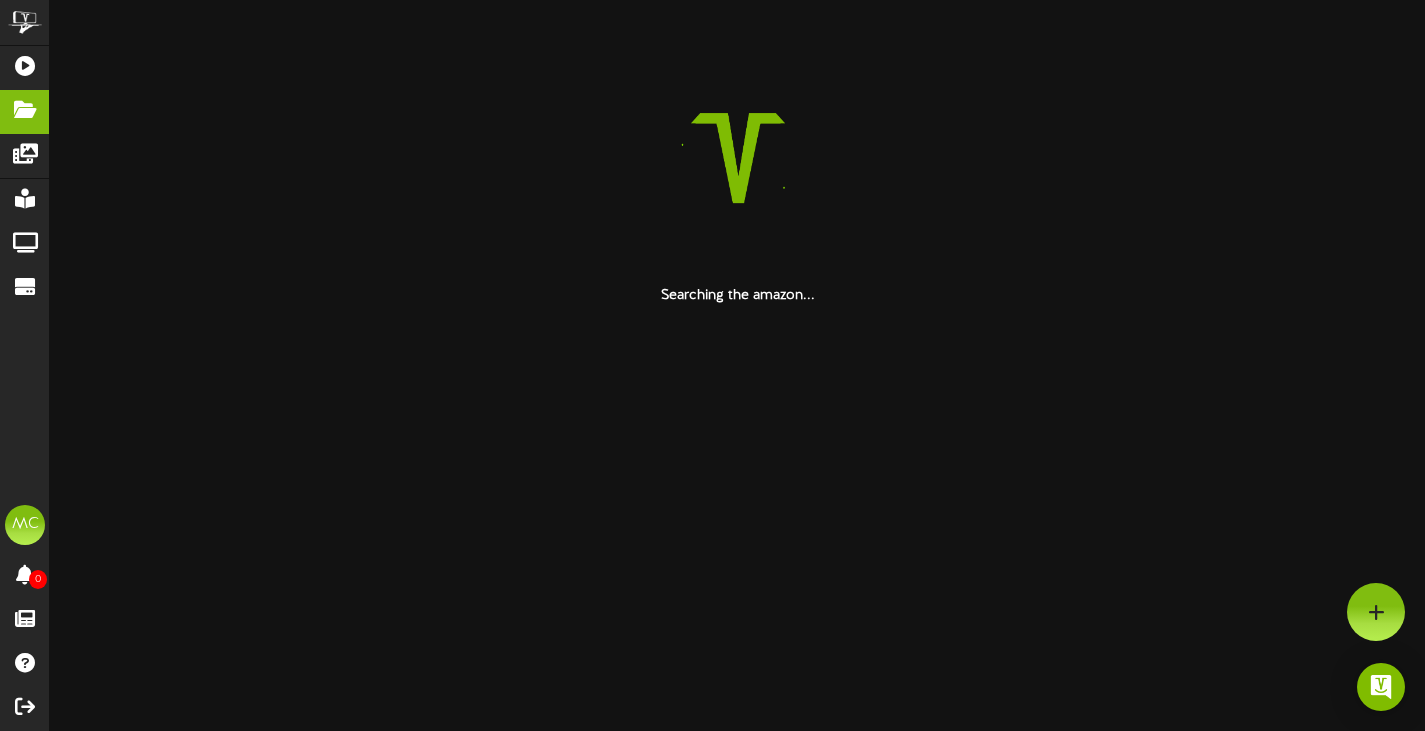 scroll, scrollTop: 0, scrollLeft: 0, axis: both 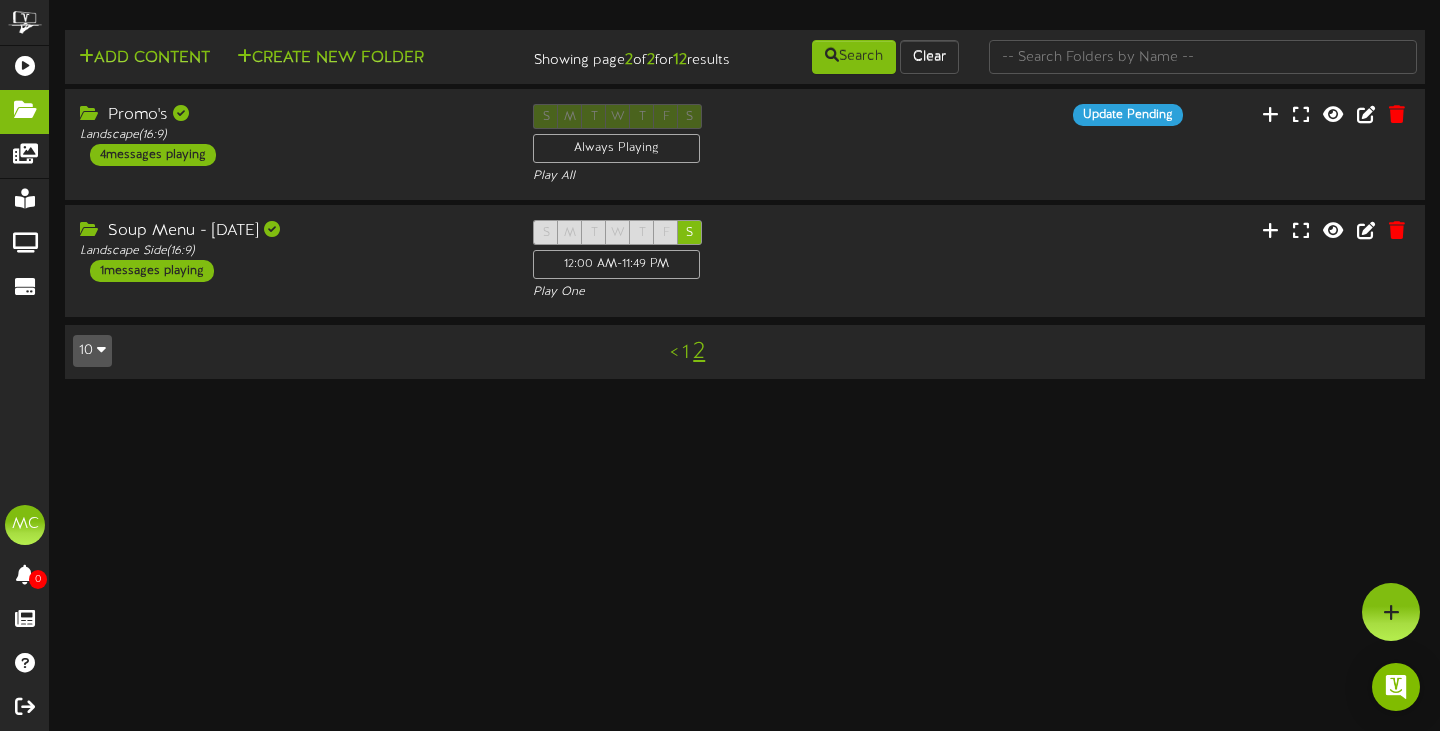 click on "1" at bounding box center [685, 353] 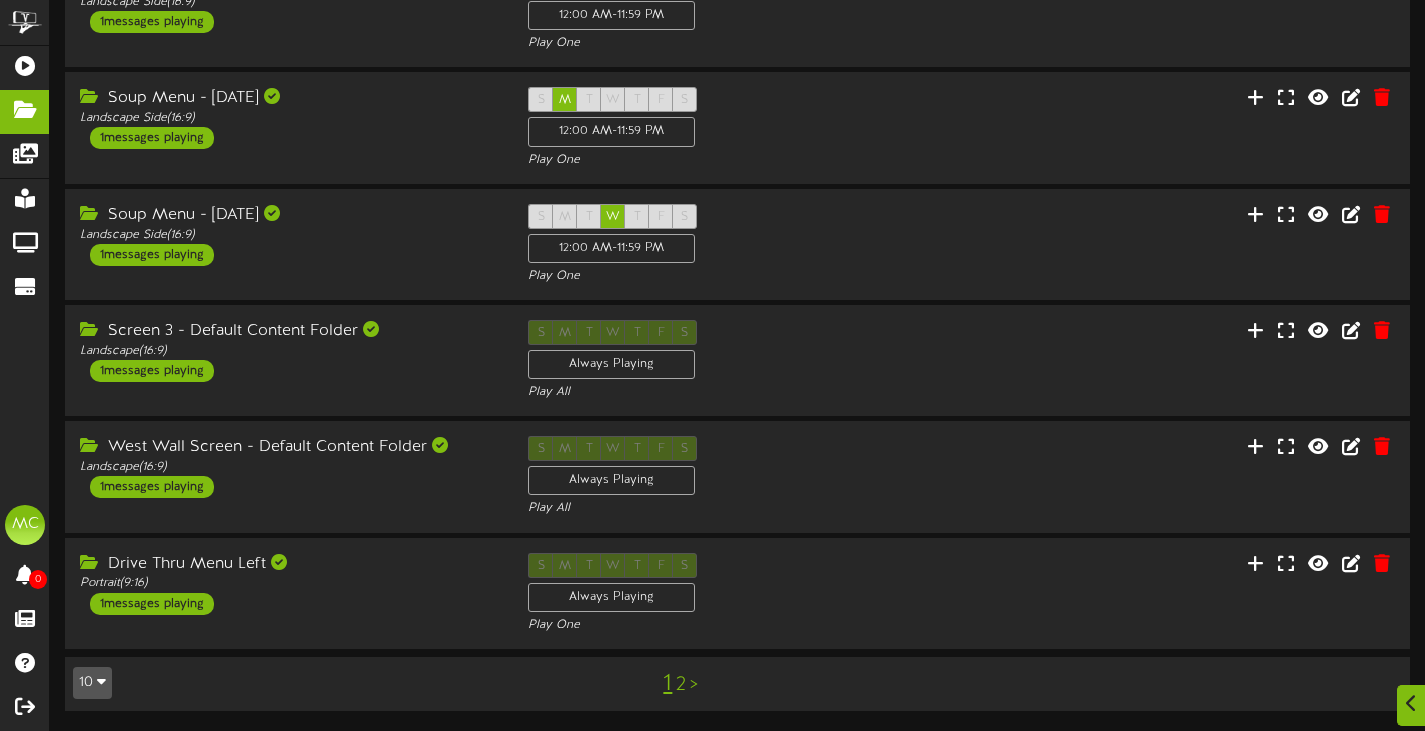 scroll, scrollTop: 614, scrollLeft: 0, axis: vertical 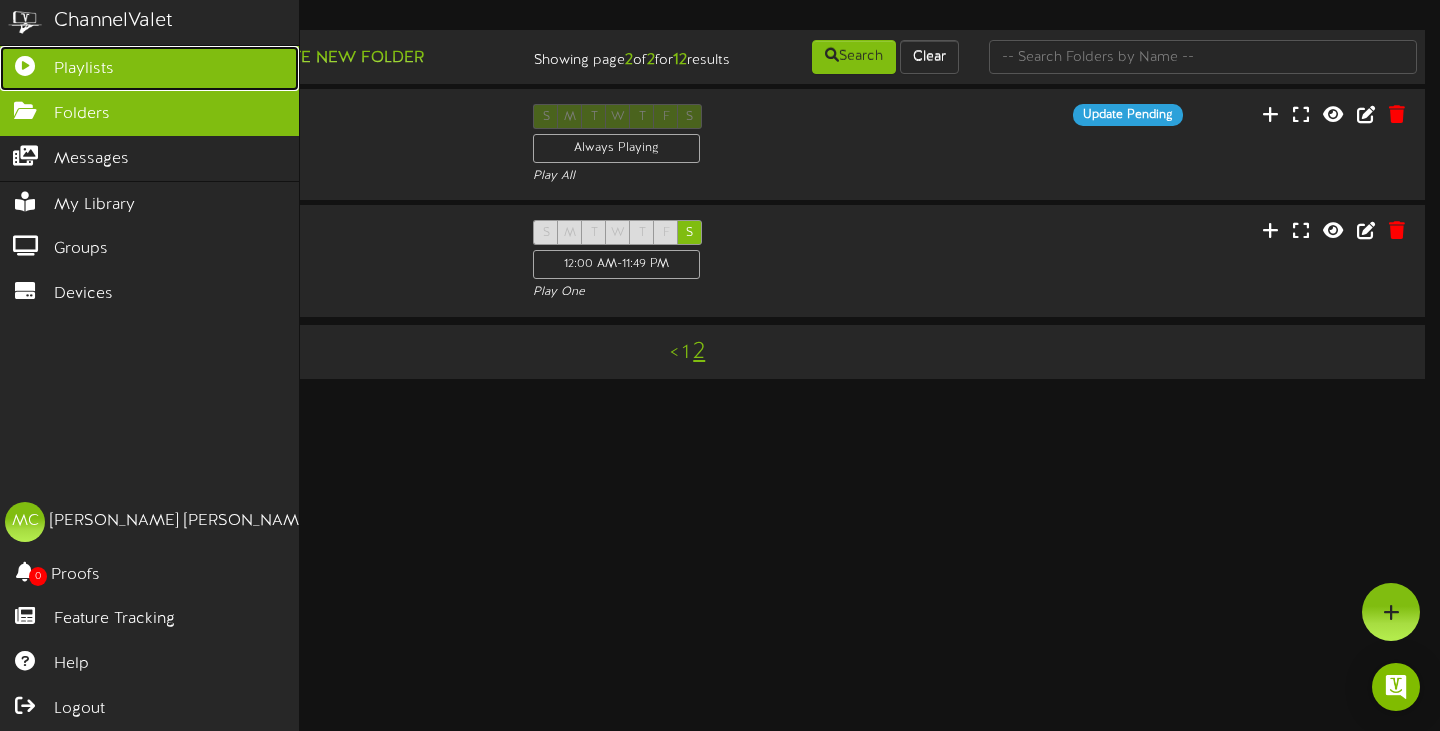 click on "Playlists" at bounding box center [149, 68] 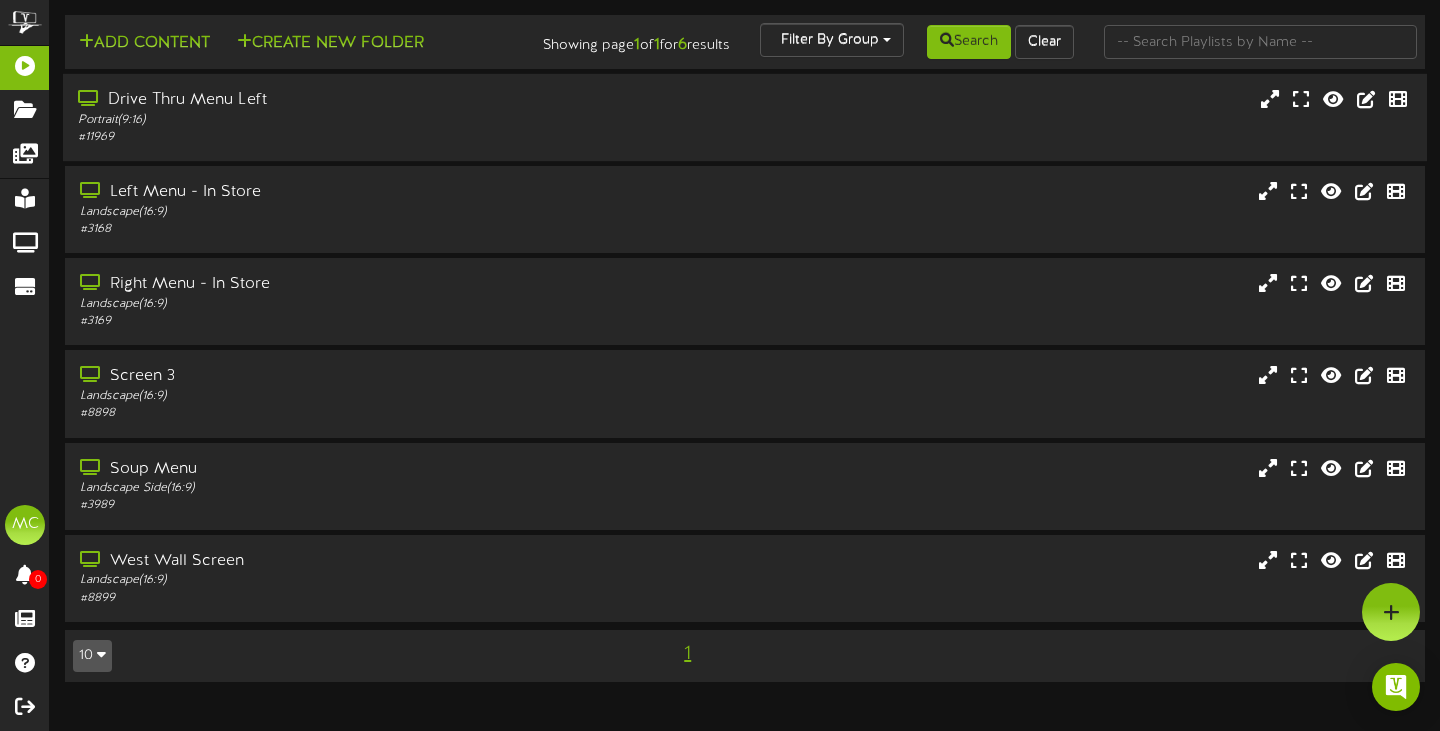 click on "Portrait  ( 9:16 )" at bounding box center [347, 120] 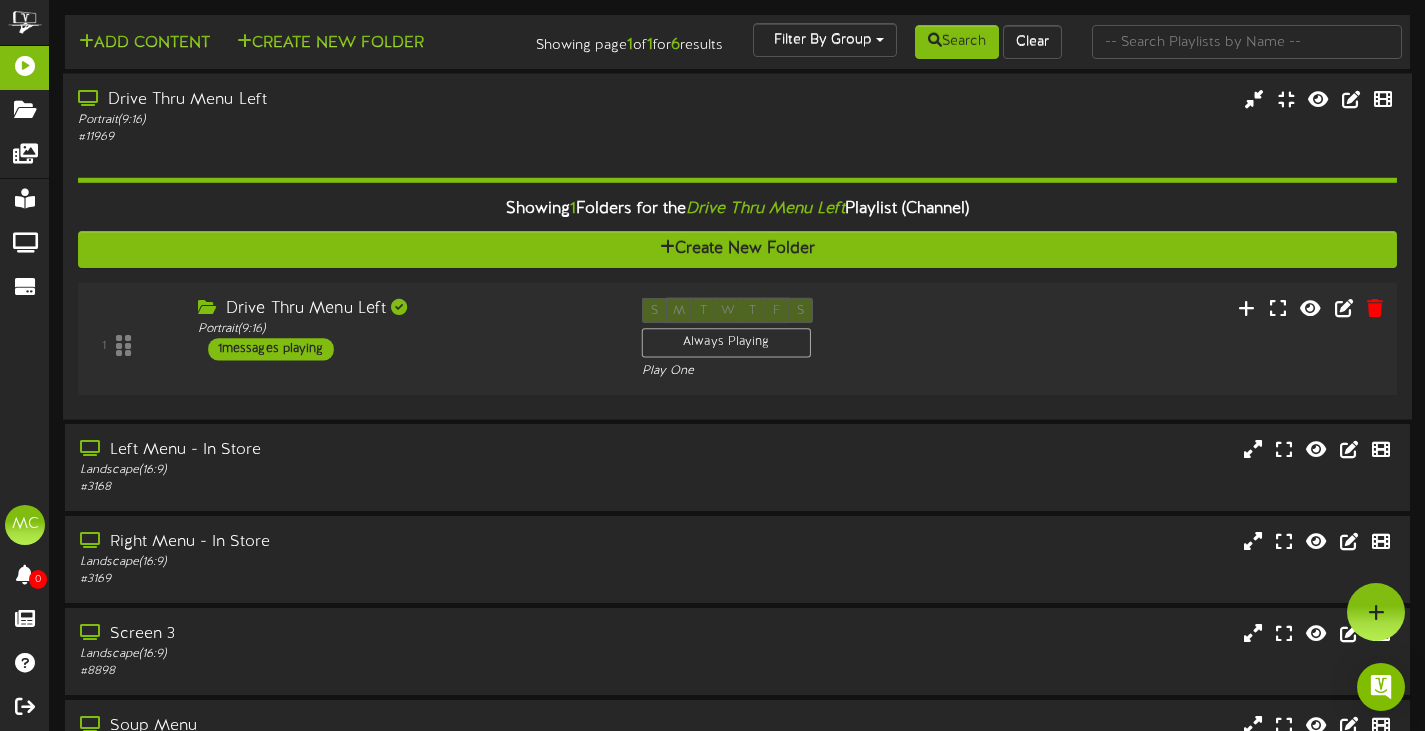 click on "1
Drive Thru Menu Left
Portrait  ( 9:16 )
1" at bounding box center [737, 339] 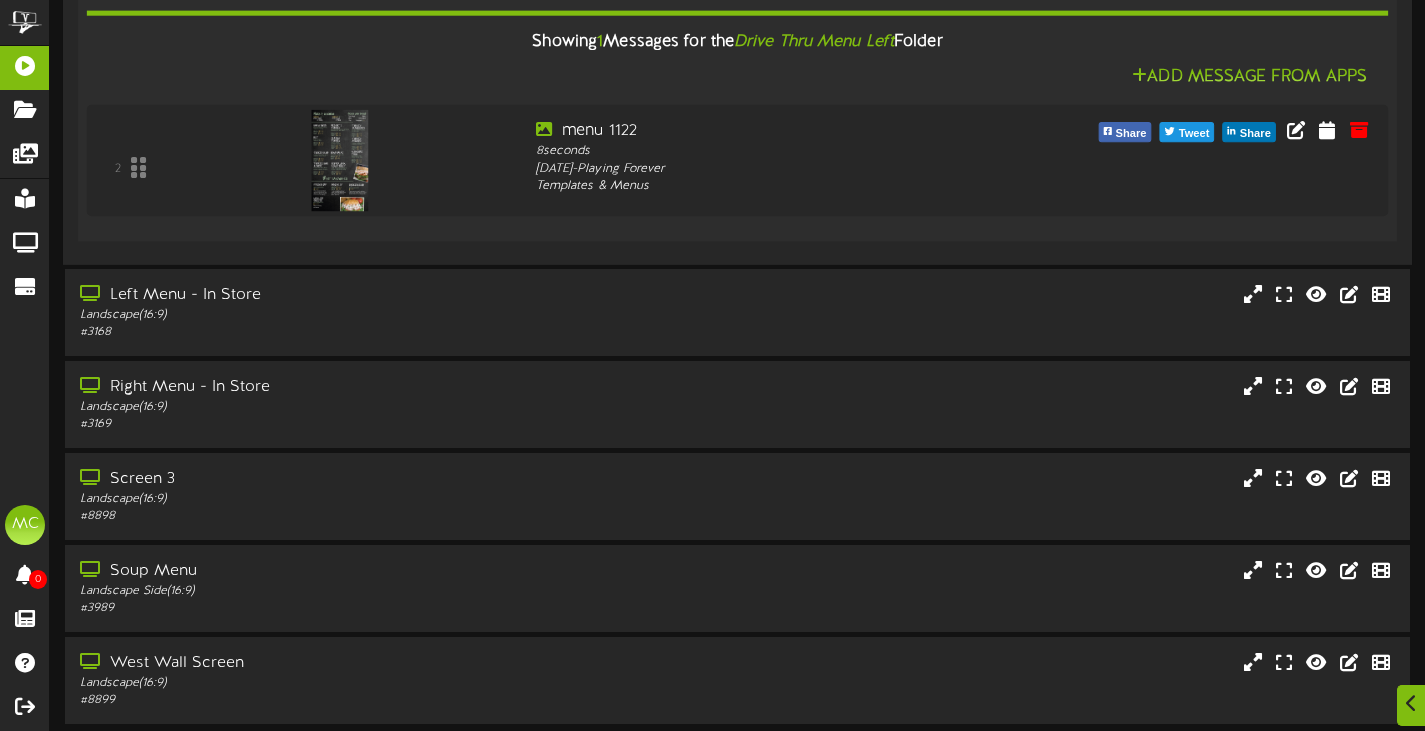 scroll, scrollTop: 489, scrollLeft: 0, axis: vertical 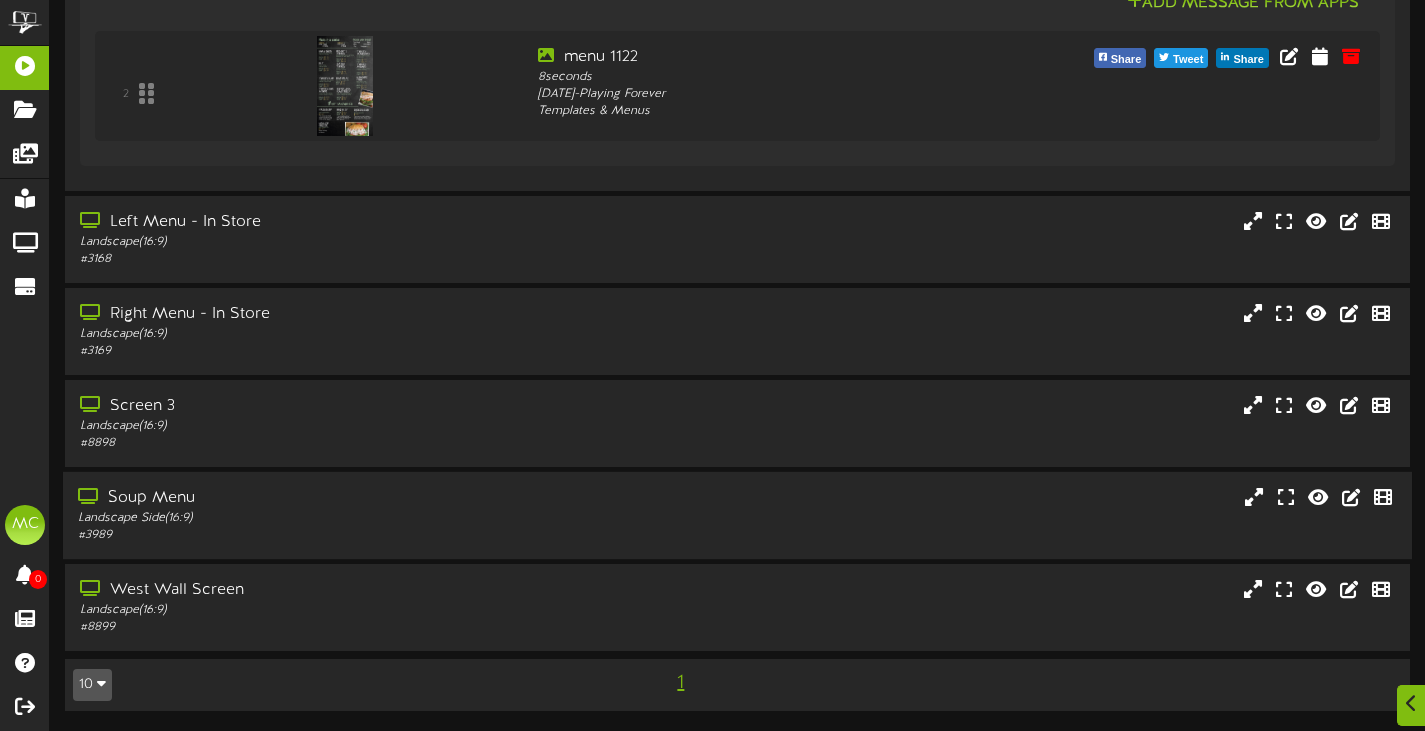 click on "Landscape Side  ( 16:9 )" at bounding box center (344, 518) 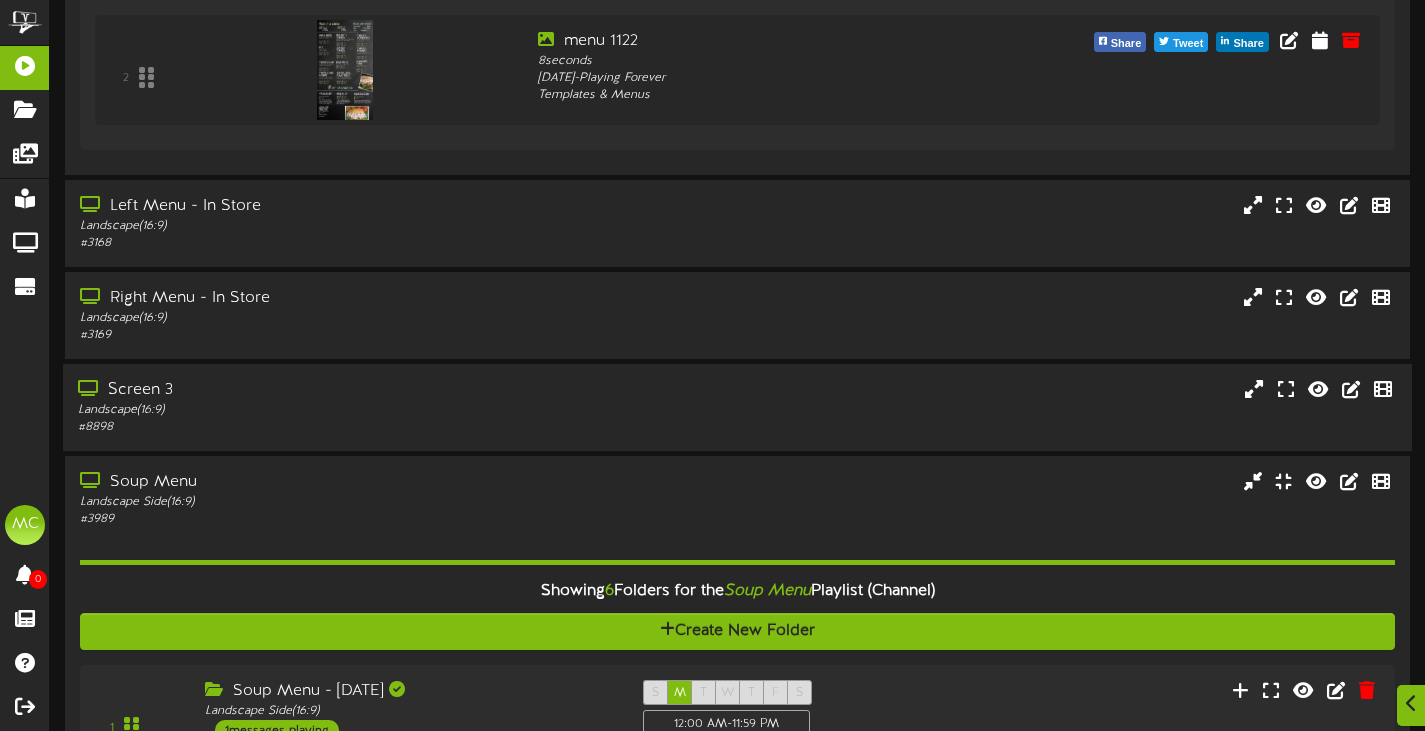 click on "Screen 3
Landscape  ( 16:9 )
# 8898" at bounding box center (737, 407) 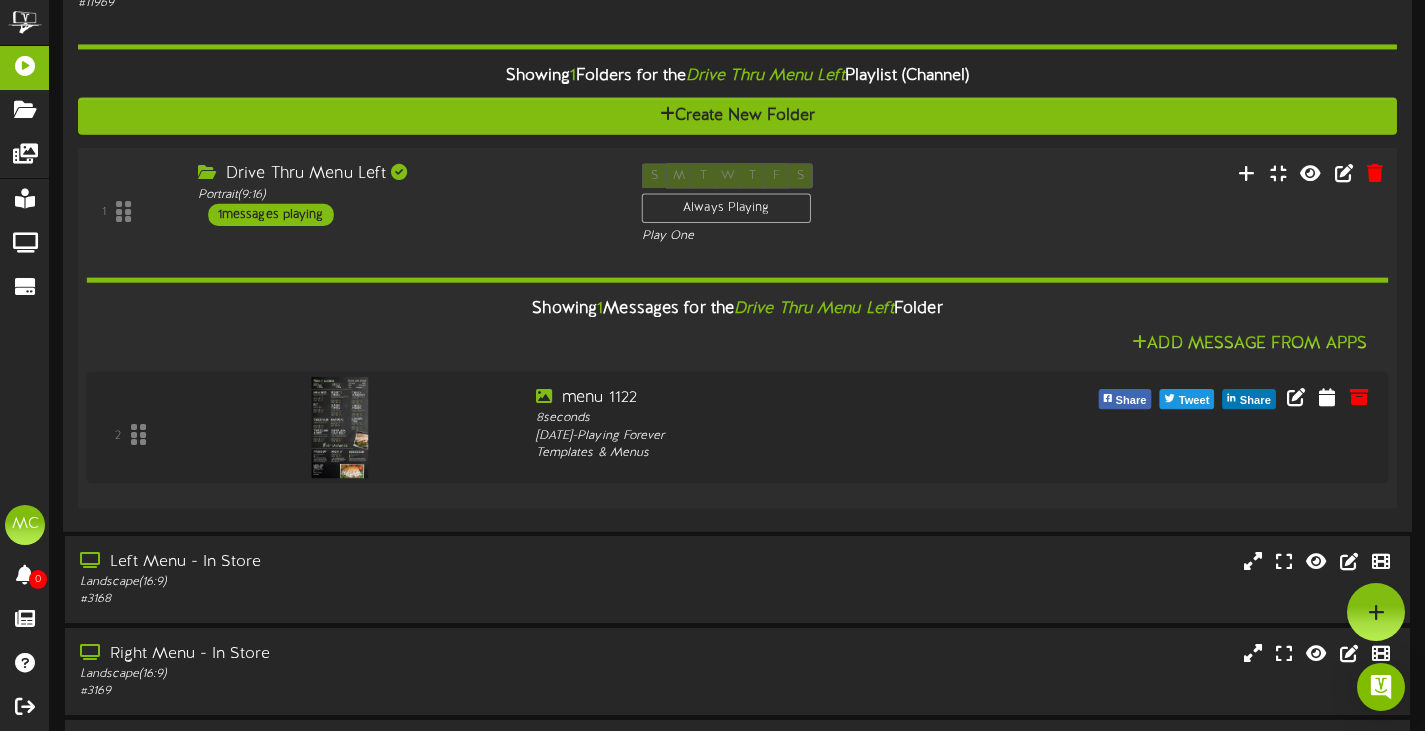 scroll, scrollTop: 0, scrollLeft: 0, axis: both 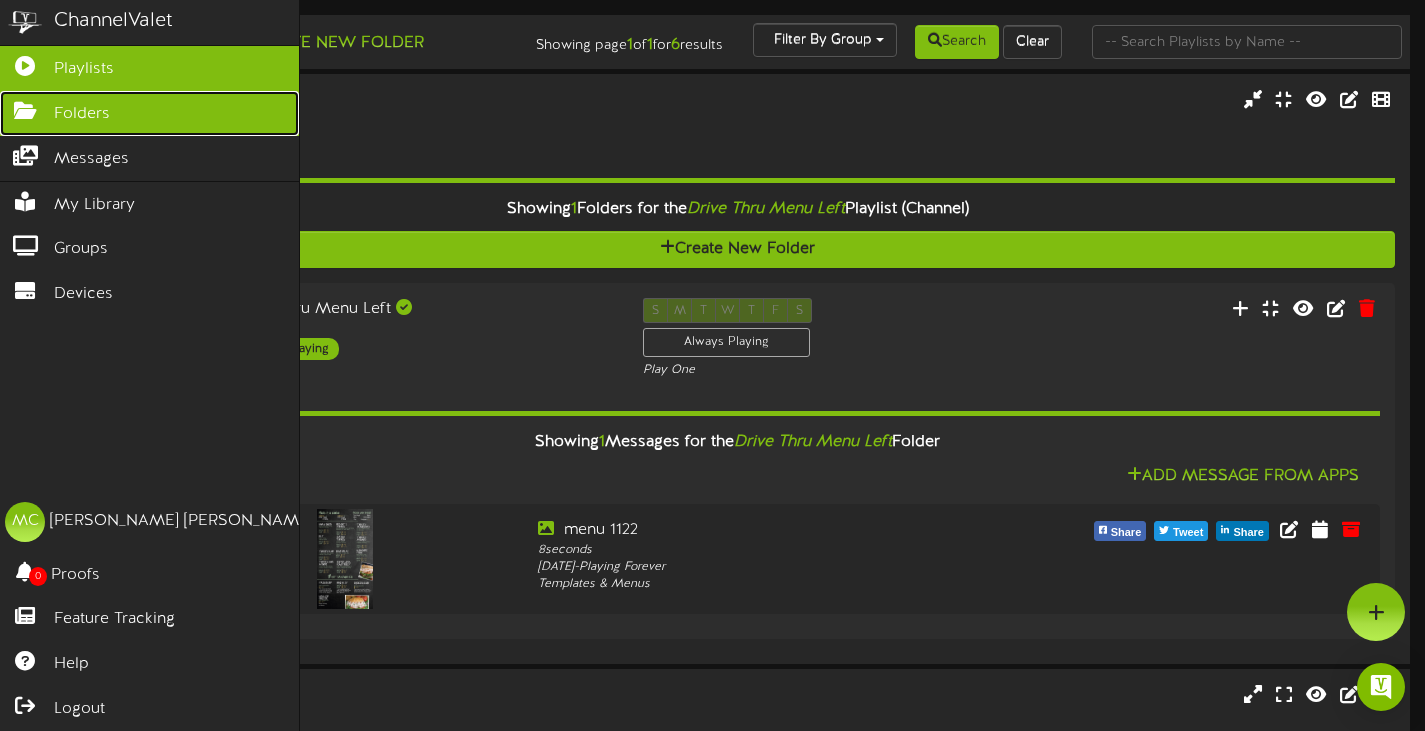 click at bounding box center (25, 108) 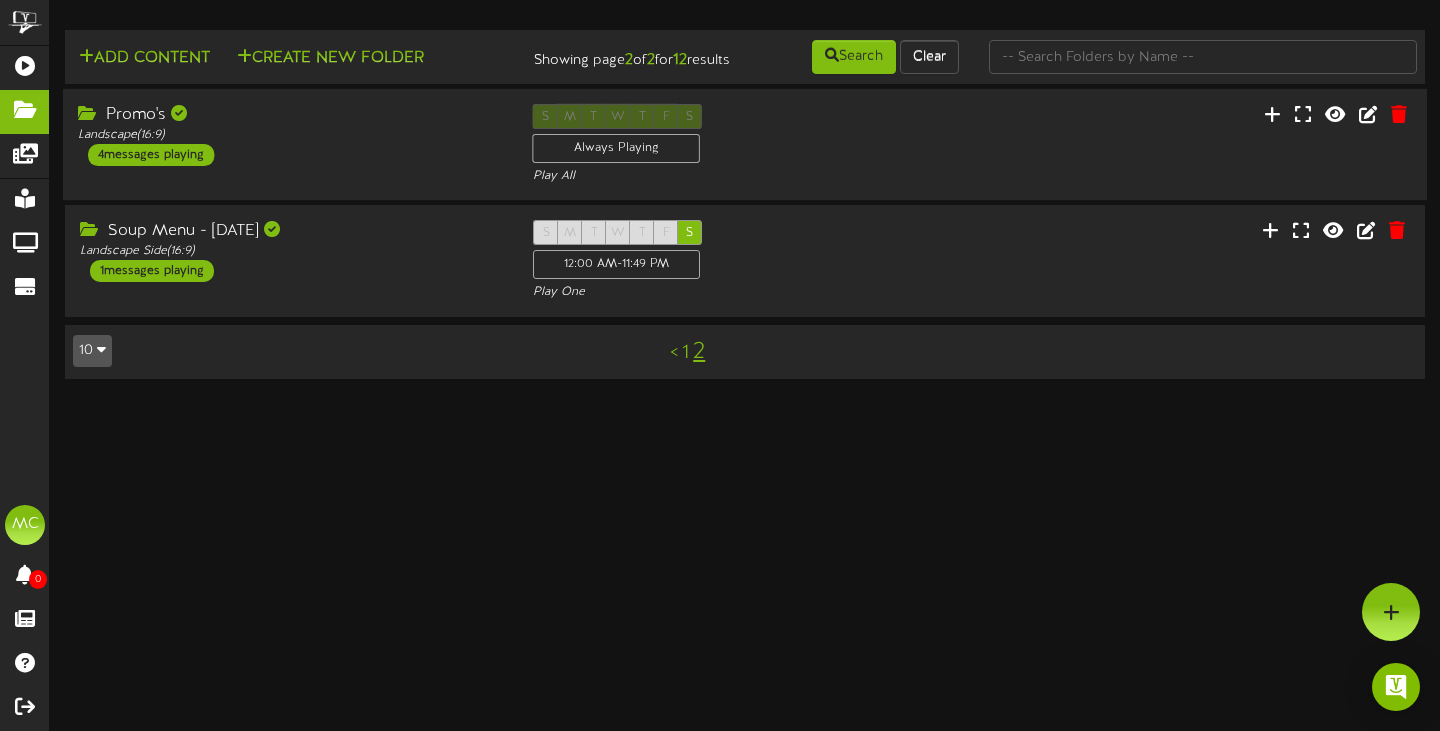 click on "Promo's
Landscape  ( 16:9 )
4  messages playing" at bounding box center (290, 135) 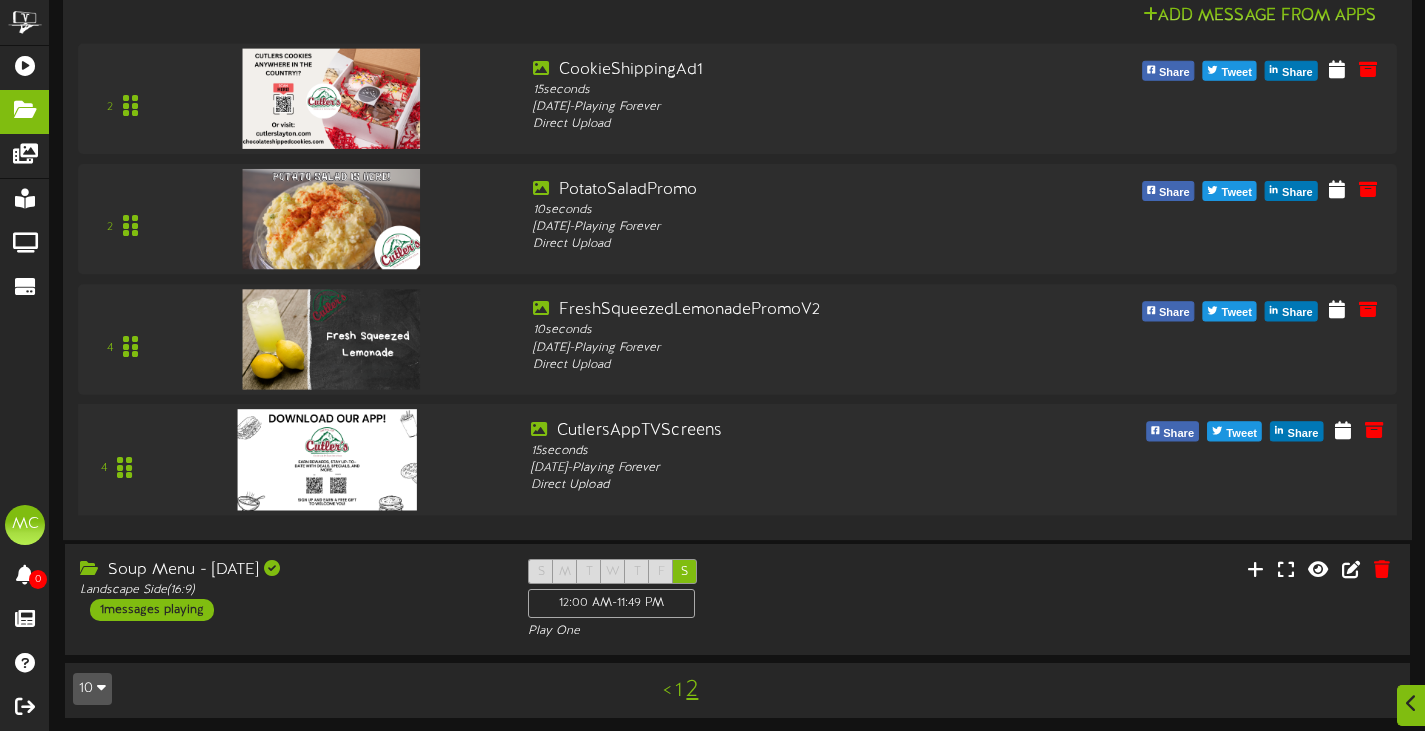 scroll, scrollTop: 288, scrollLeft: 0, axis: vertical 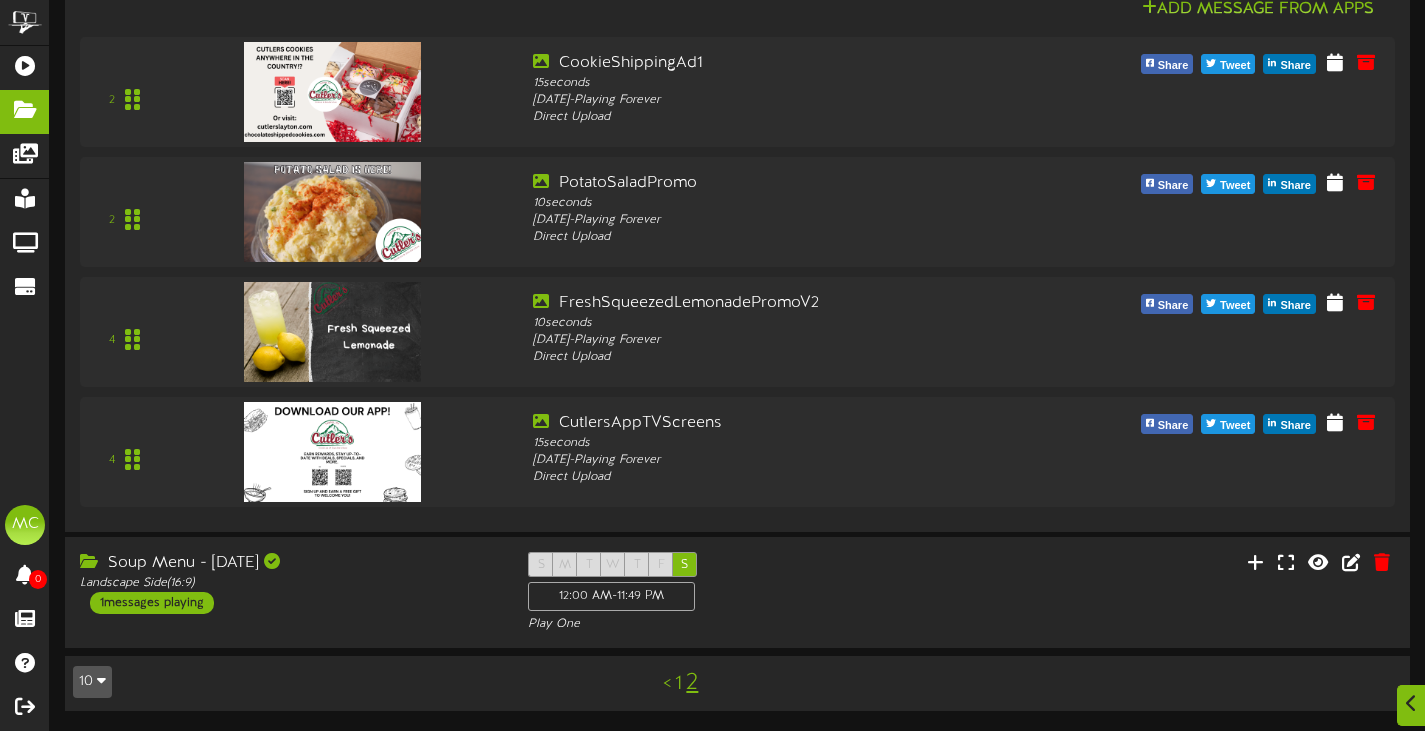 click on "1" at bounding box center (678, 684) 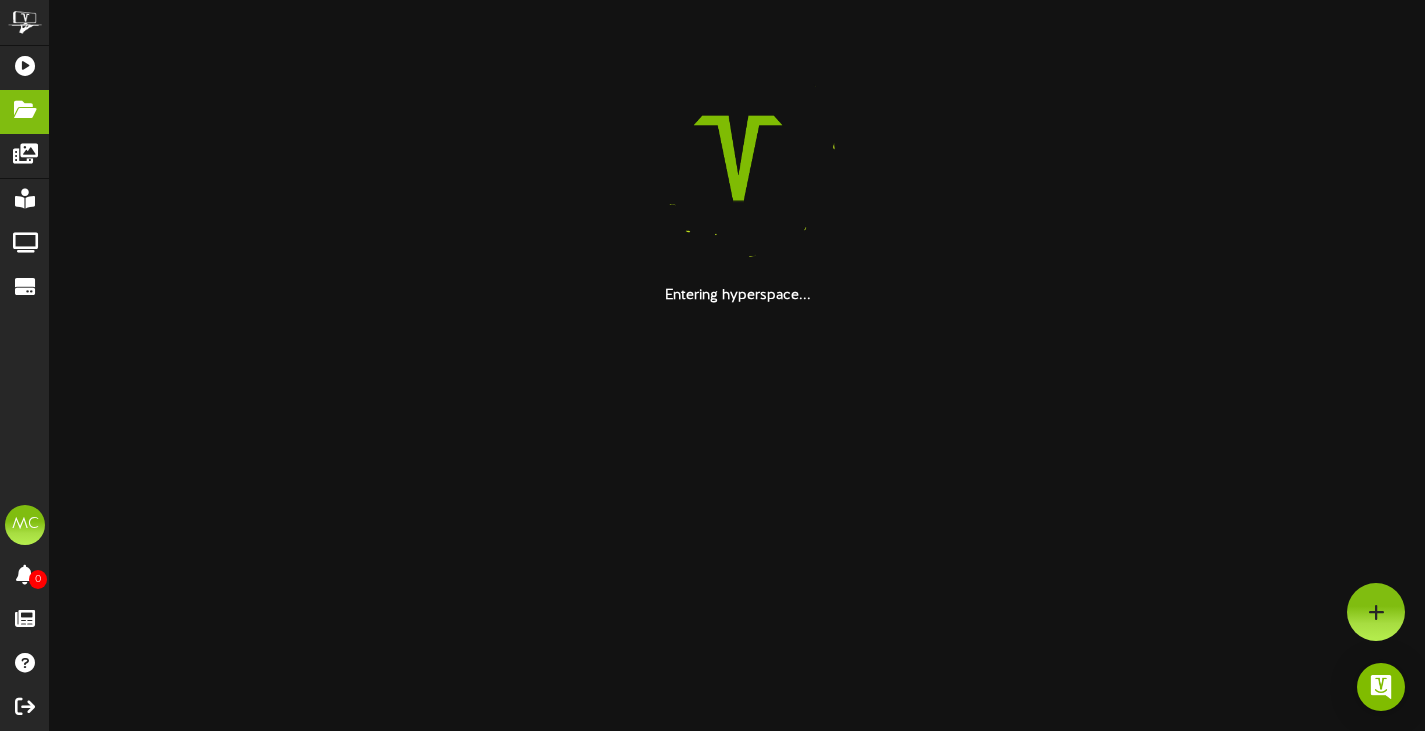 scroll, scrollTop: 0, scrollLeft: 0, axis: both 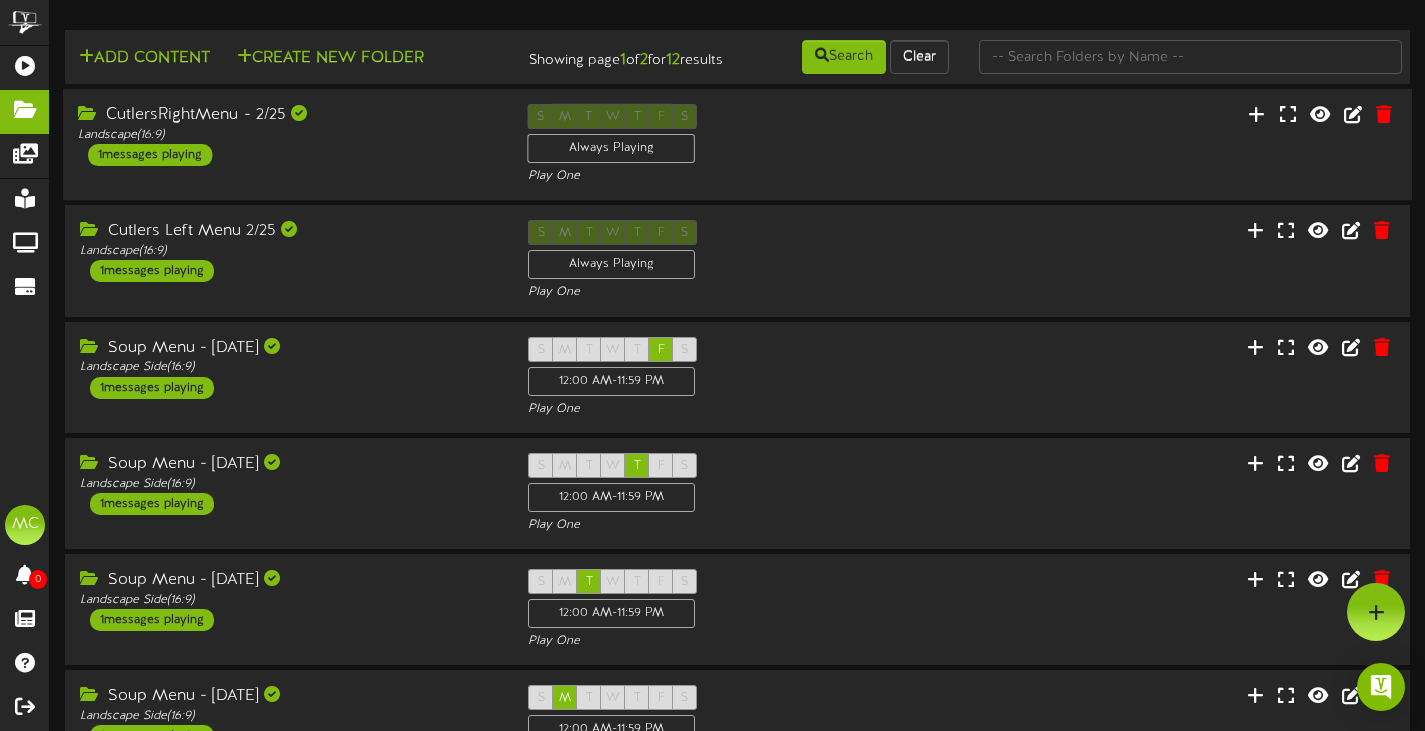 click on "CutlersRightMenu - 2/25
Landscape  ( 16:9 )
1  messages playing" at bounding box center [288, 135] 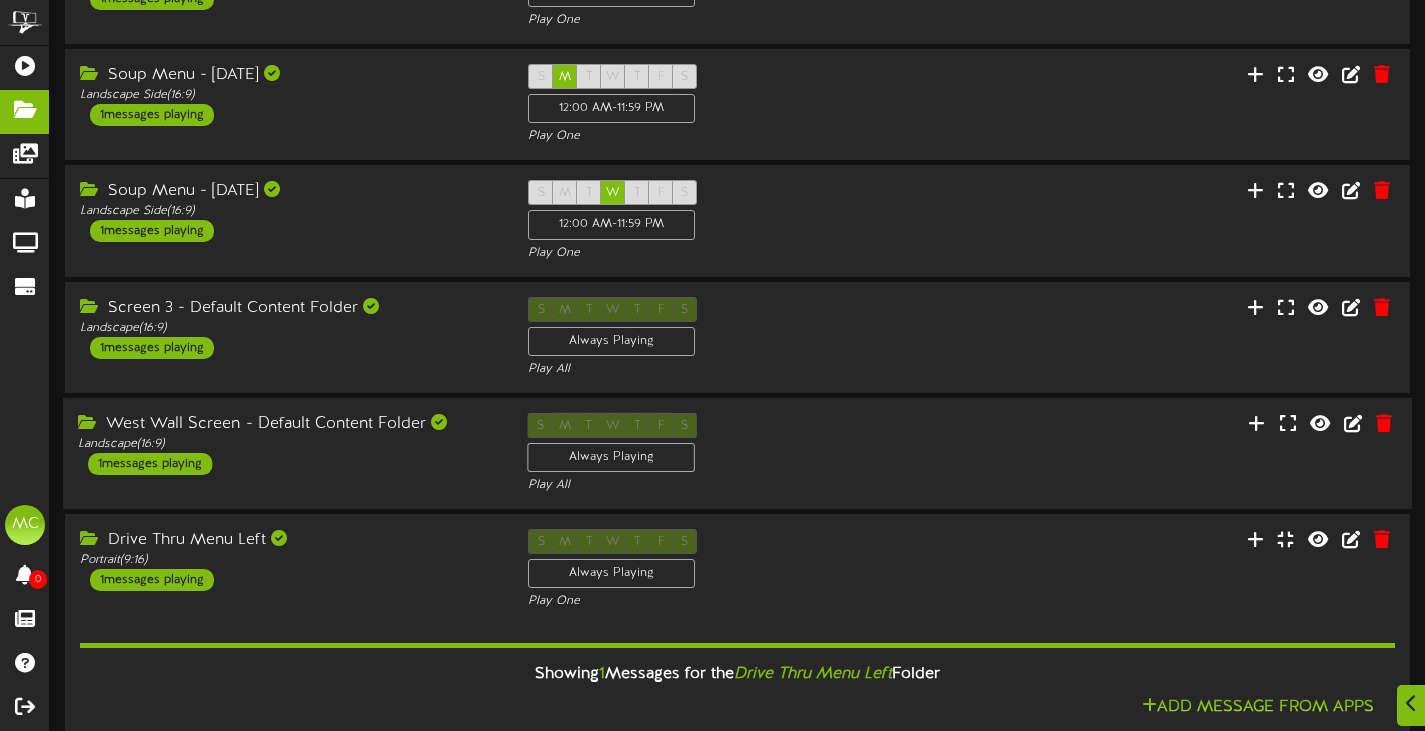 scroll, scrollTop: 1000, scrollLeft: 0, axis: vertical 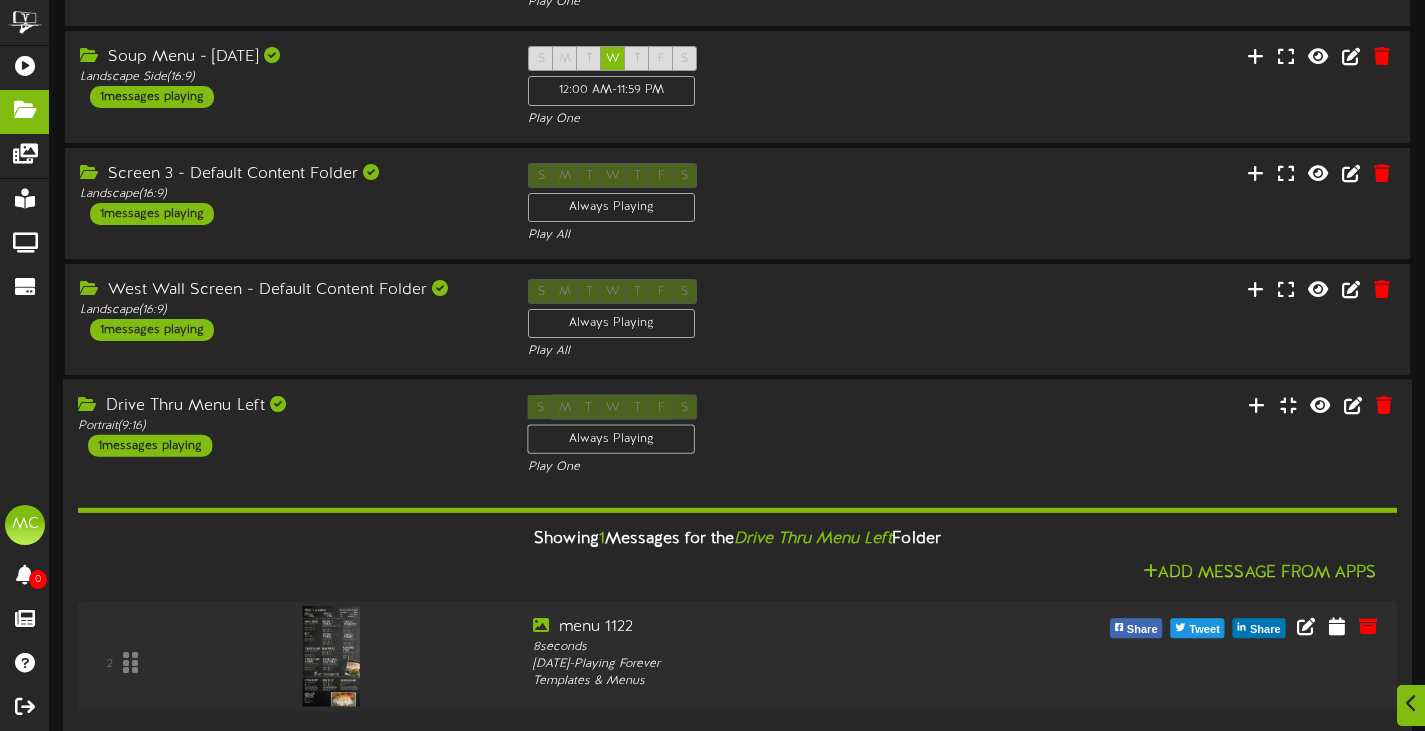 click on "Drive Thru Menu Left
Portrait  ( 9:16 )
1  messages playing" at bounding box center [288, 426] 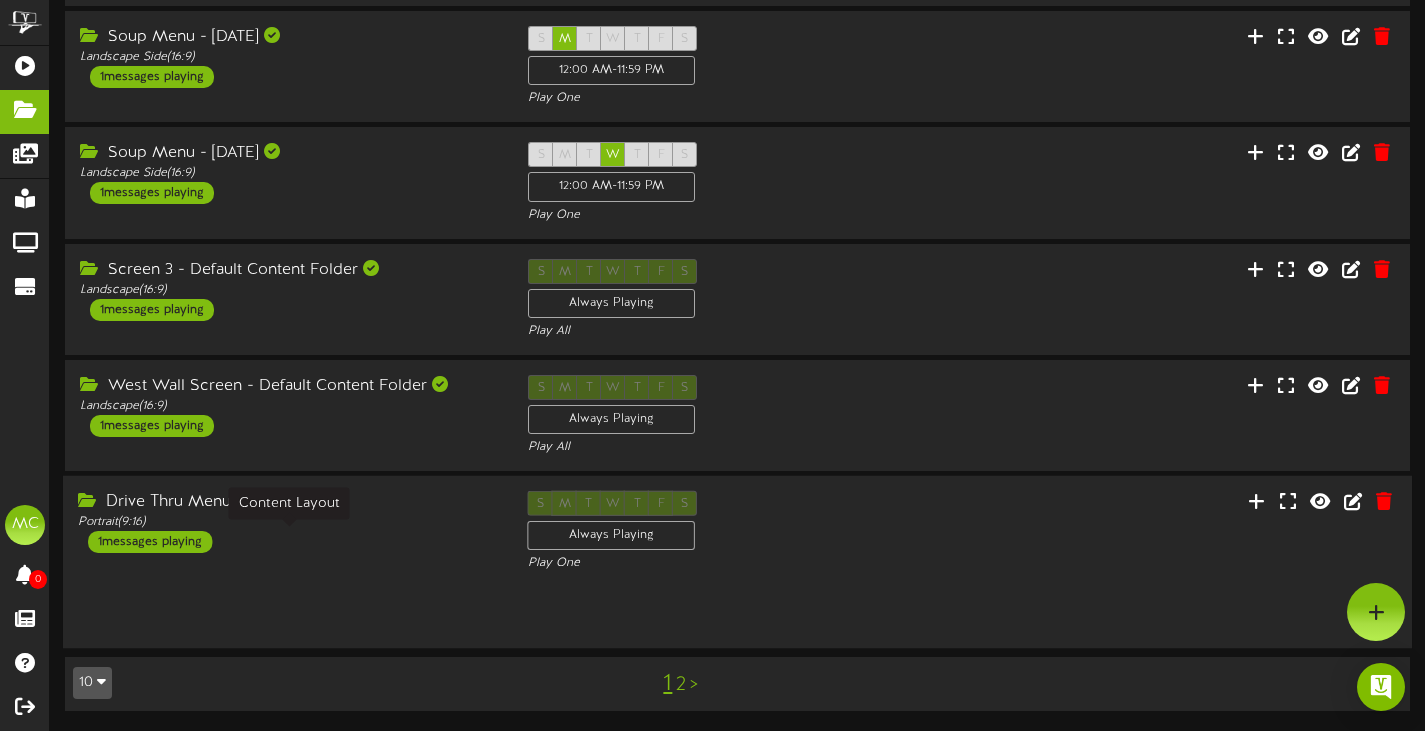 scroll, scrollTop: 858, scrollLeft: 0, axis: vertical 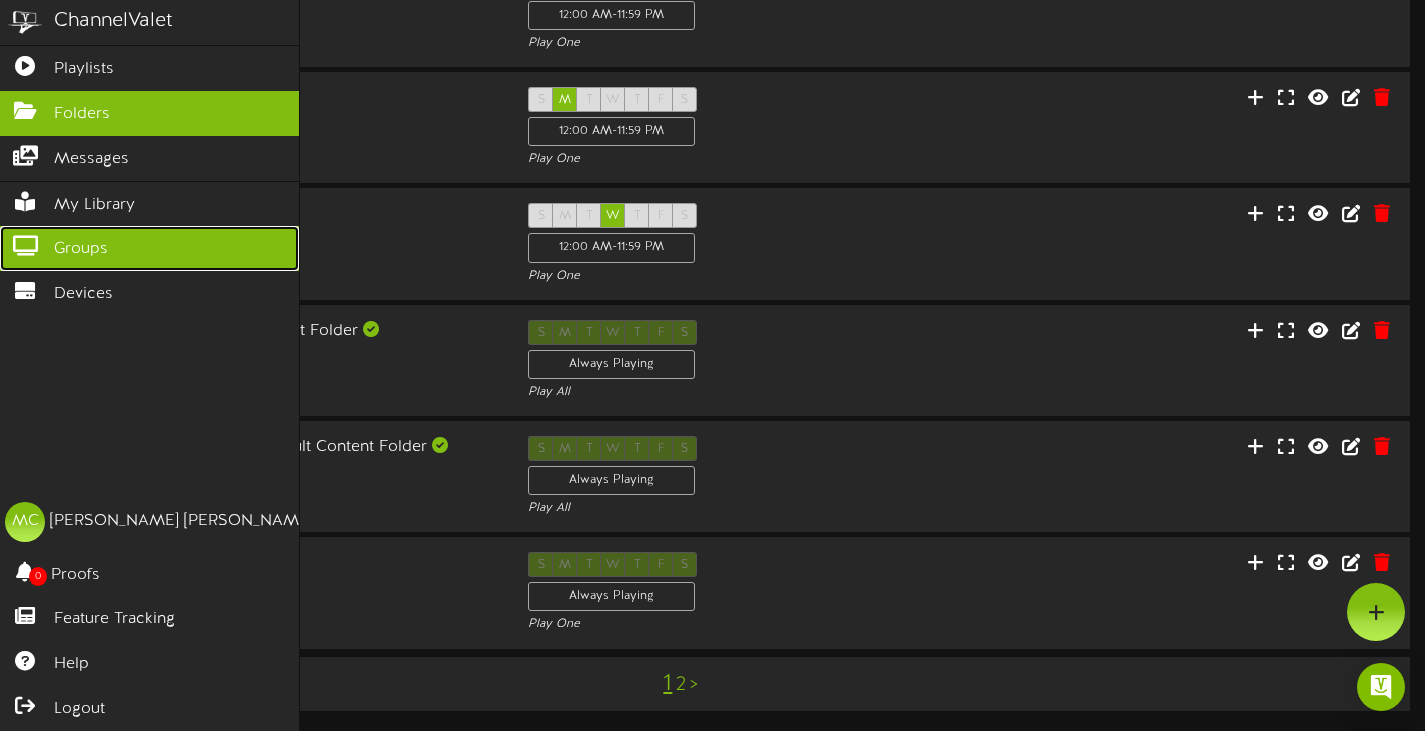 click on "Groups" at bounding box center [149, 248] 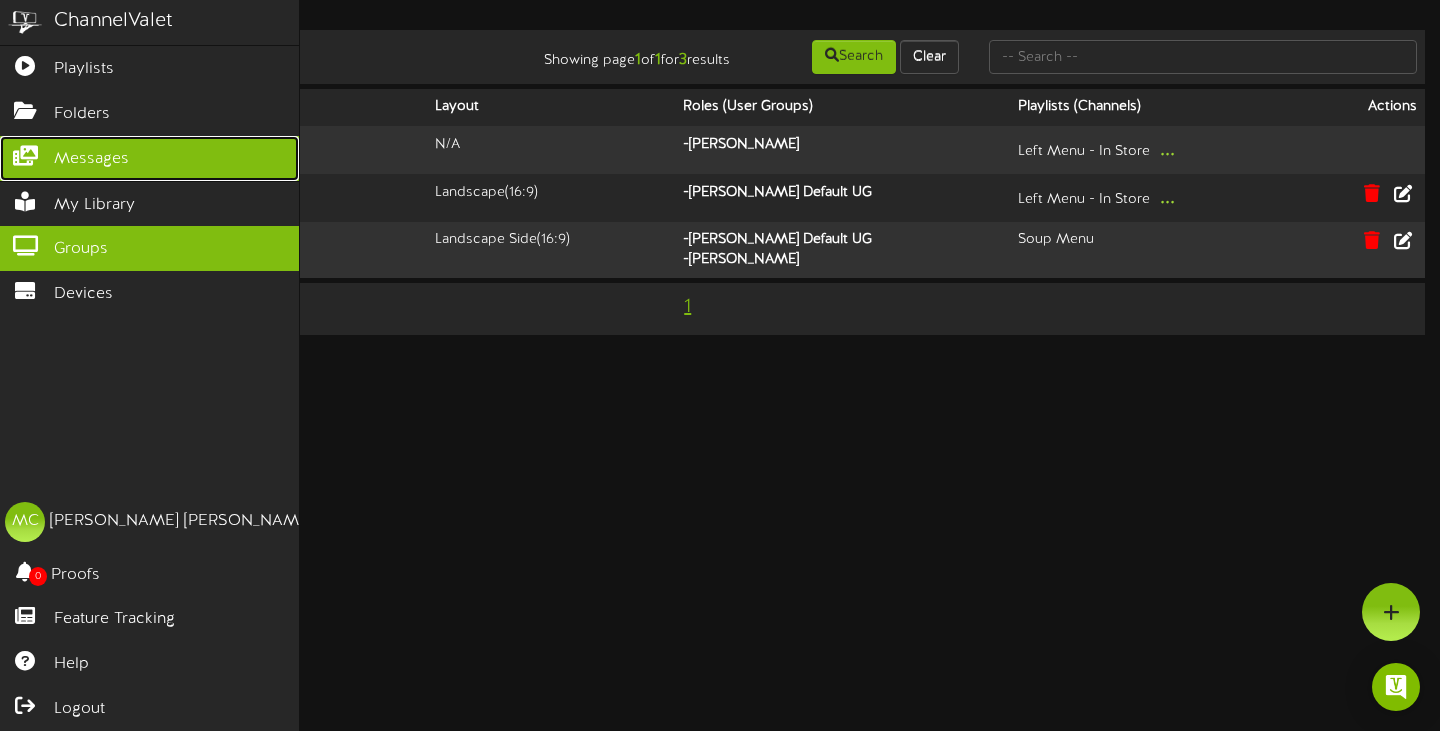 click on "Messages" at bounding box center [91, 159] 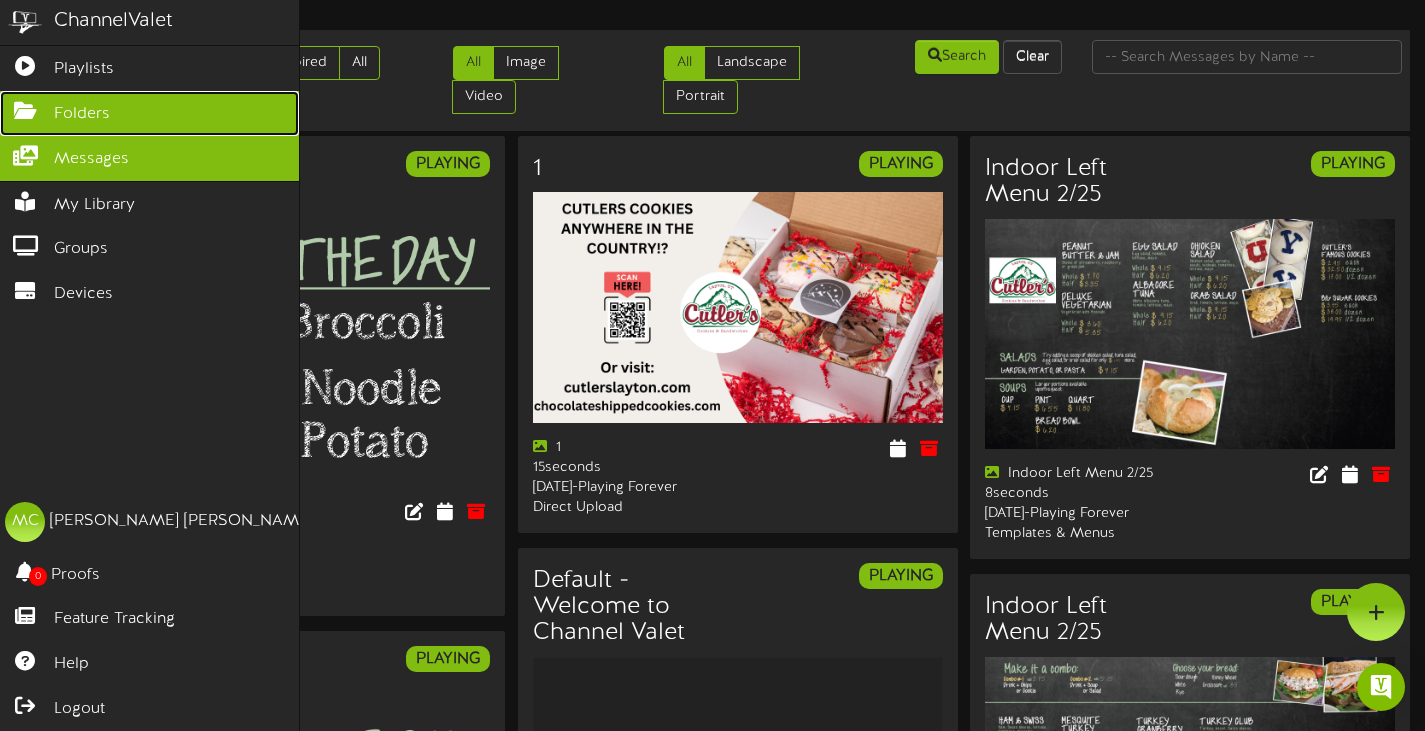 click at bounding box center (25, 108) 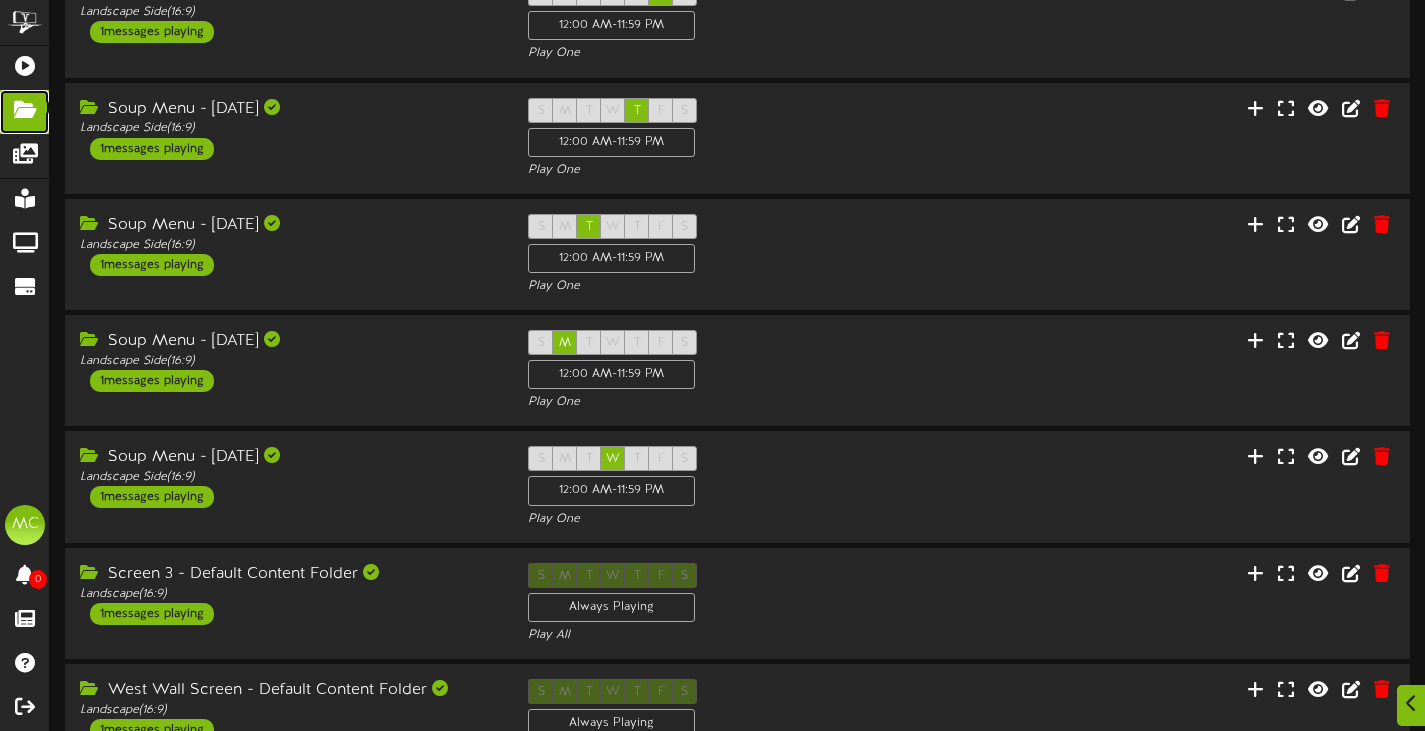 scroll, scrollTop: 858, scrollLeft: 0, axis: vertical 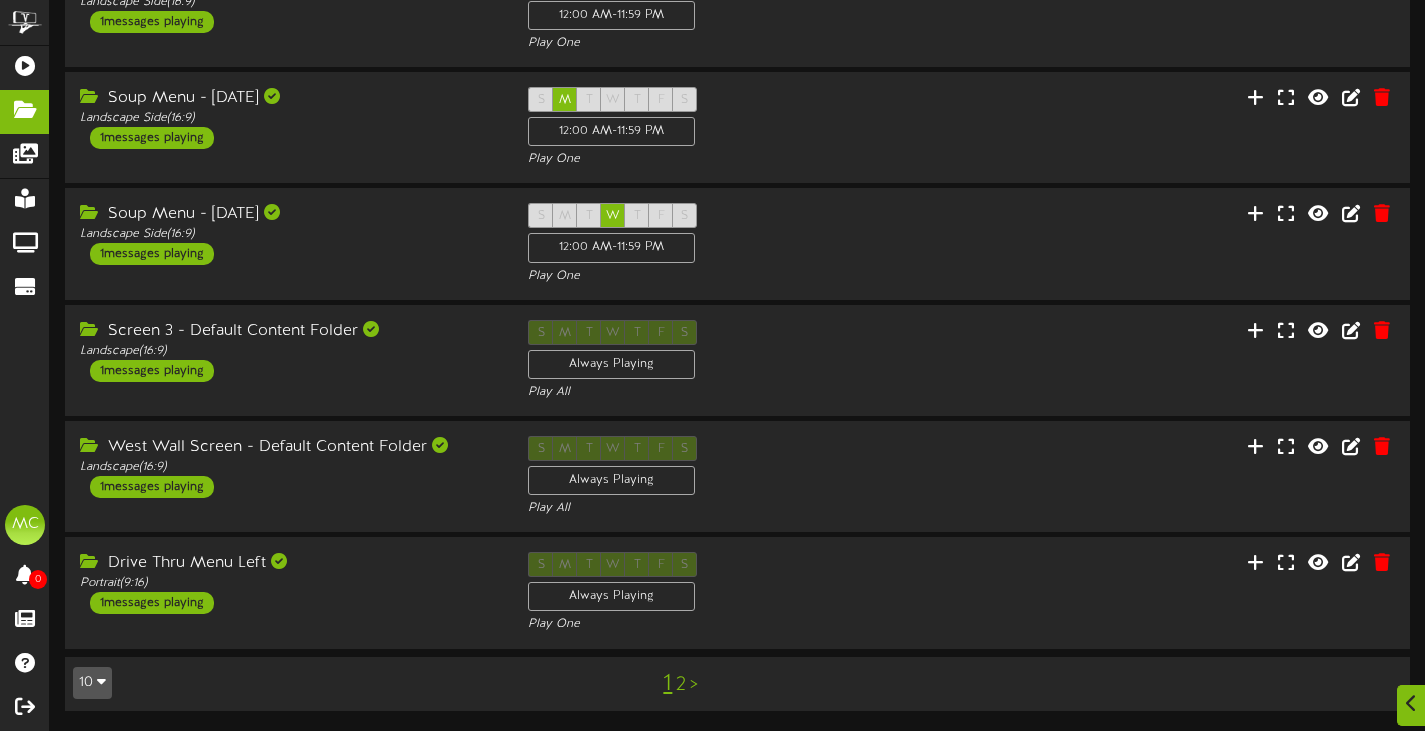 click on "2" at bounding box center [681, 685] 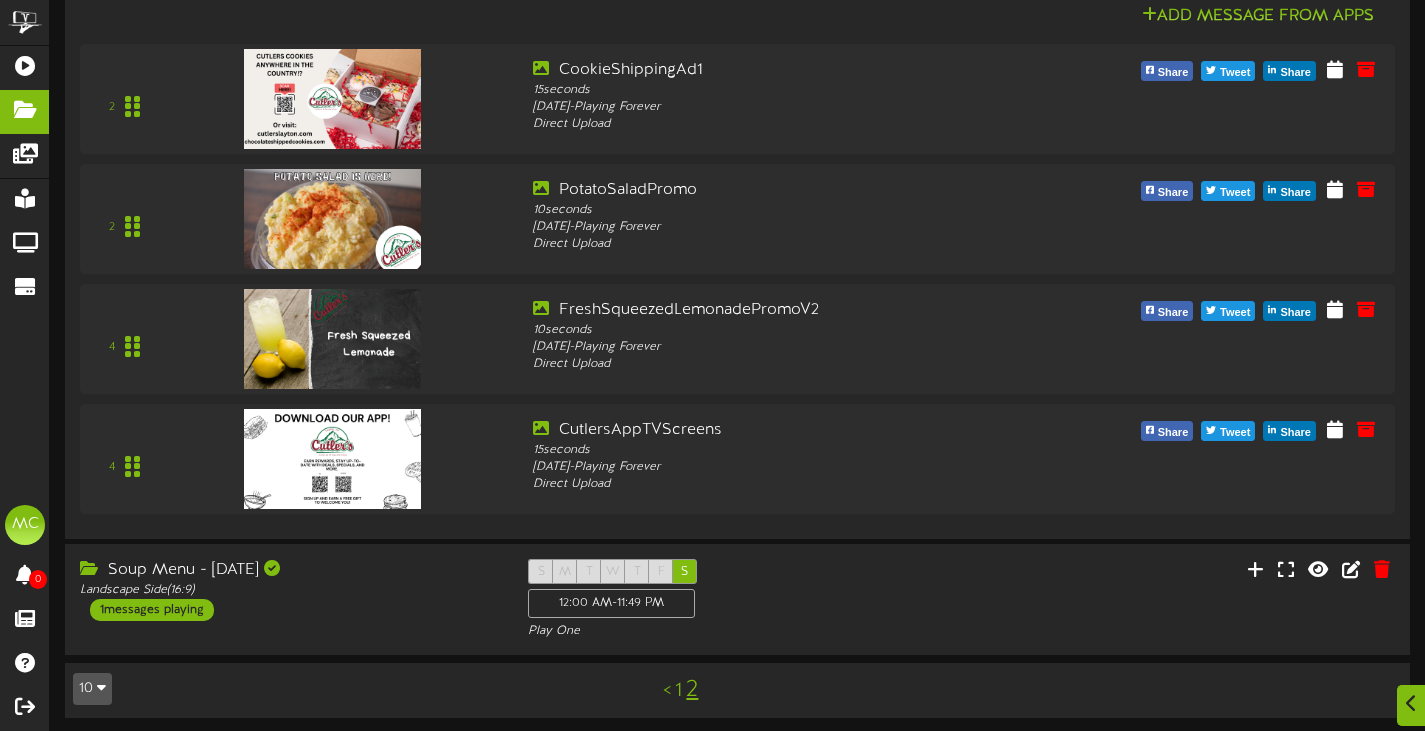 scroll, scrollTop: 288, scrollLeft: 0, axis: vertical 